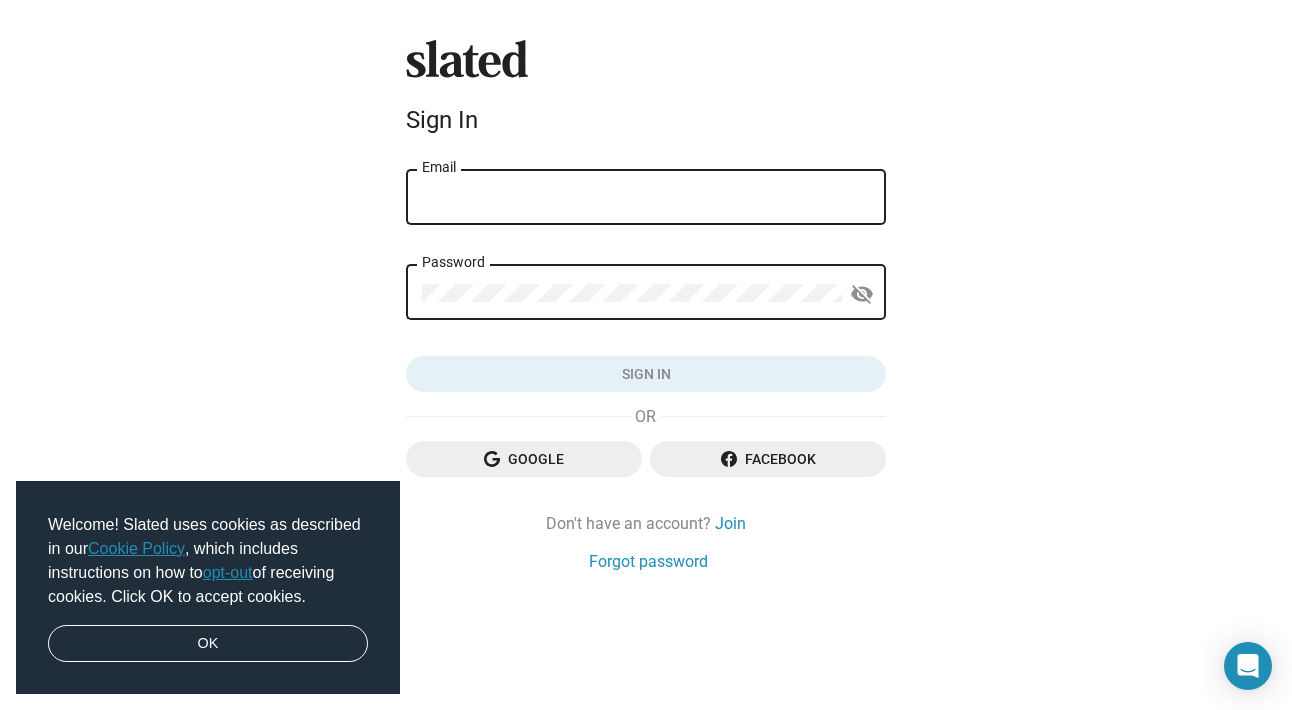 scroll, scrollTop: 0, scrollLeft: 0, axis: both 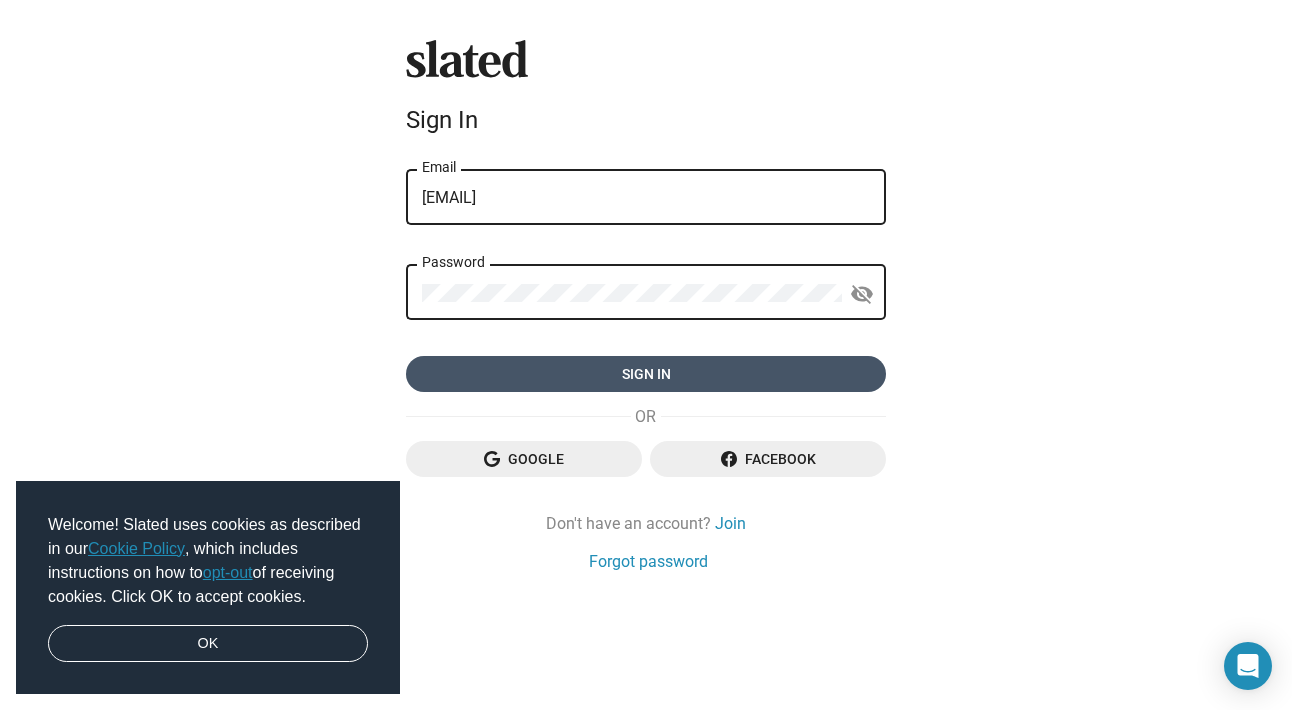 click on "Sign in" 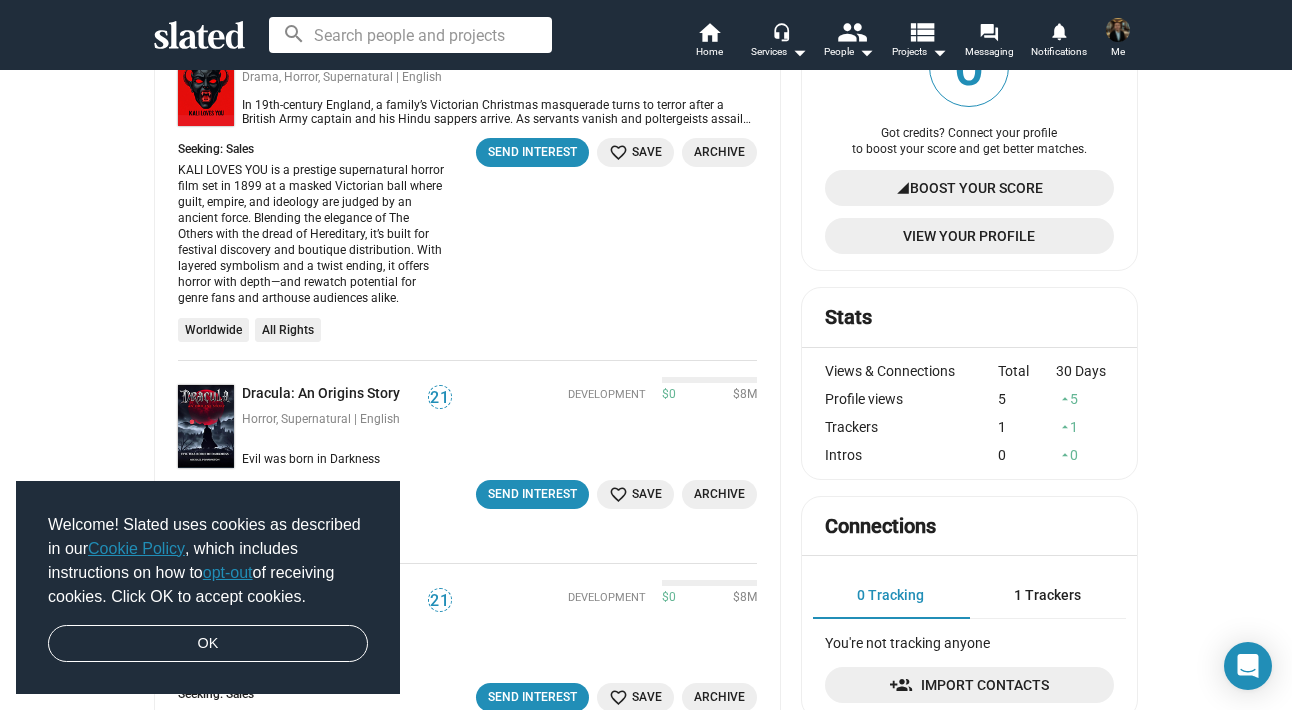 scroll, scrollTop: 0, scrollLeft: 0, axis: both 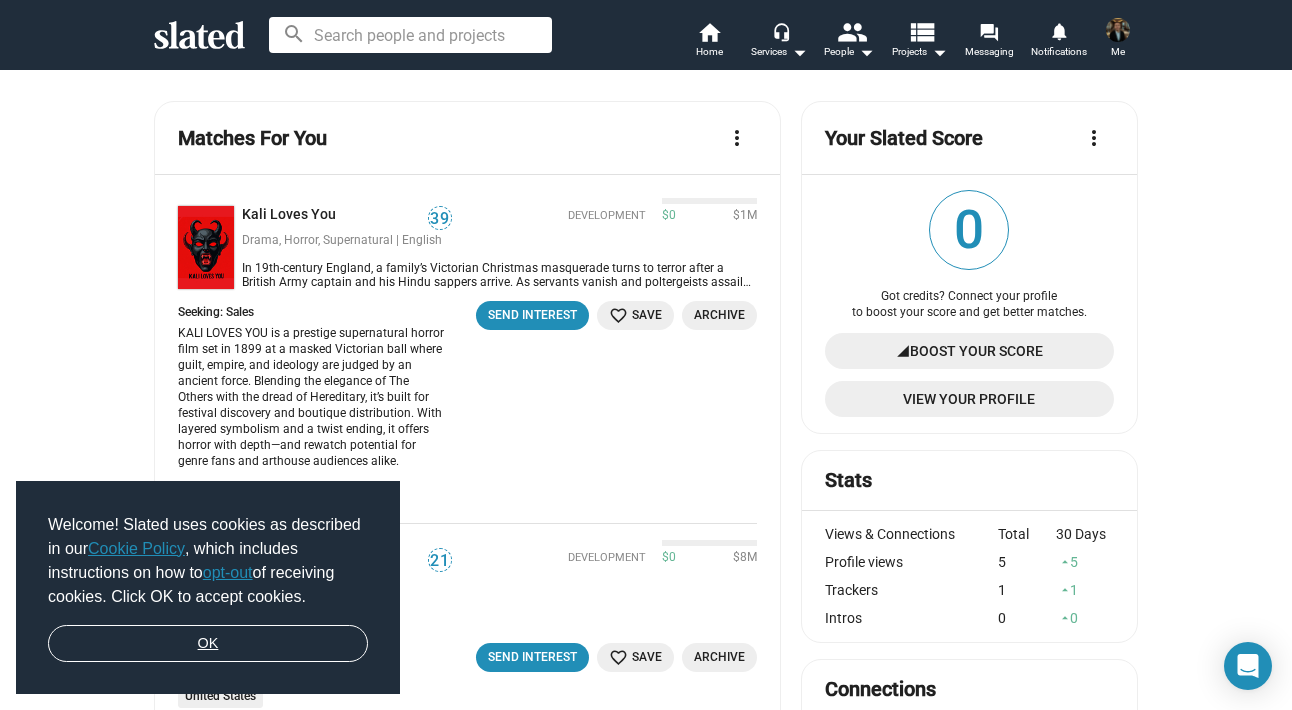 click on "OK" at bounding box center [208, 644] 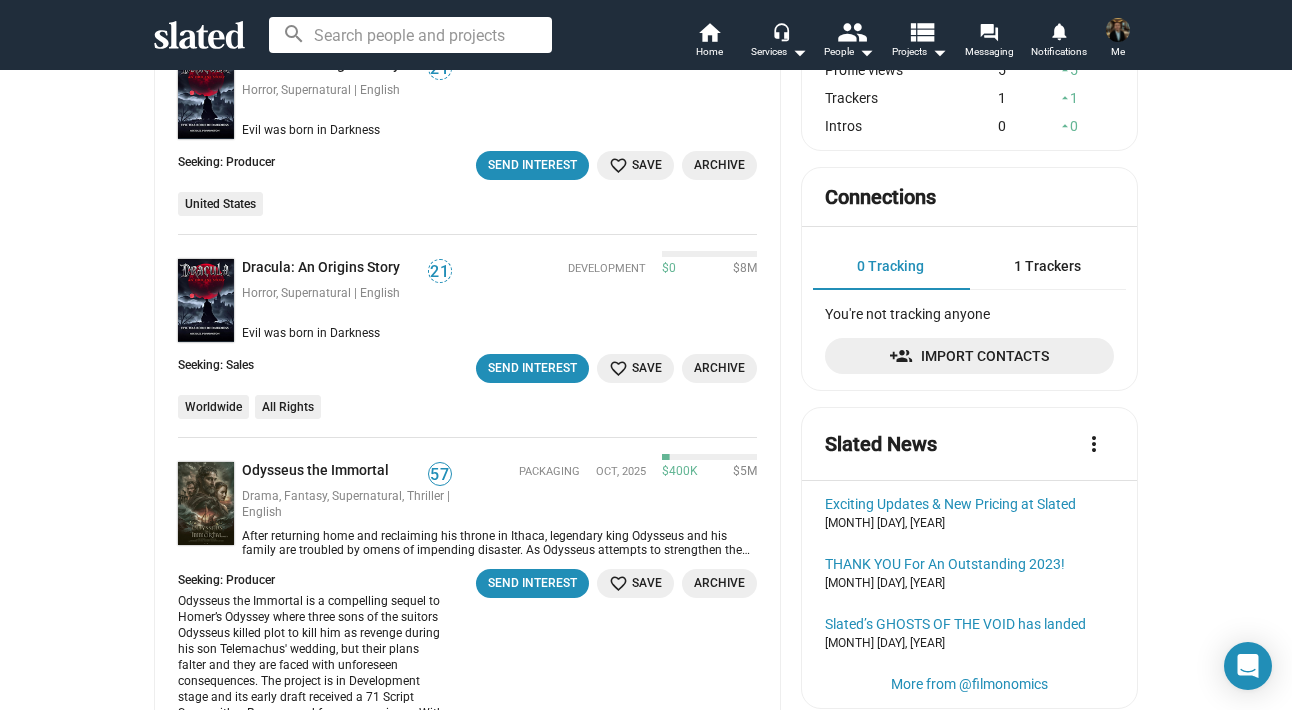 scroll, scrollTop: 0, scrollLeft: 0, axis: both 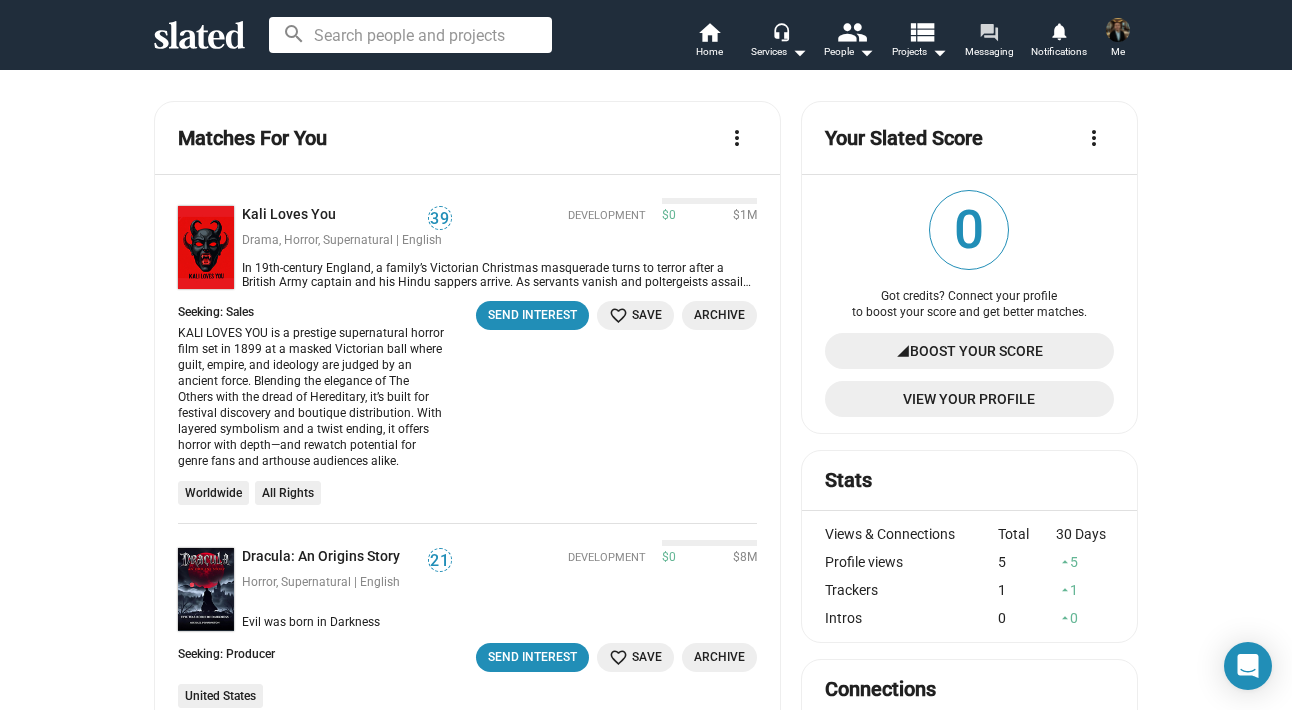 click on "forum" at bounding box center [988, 31] 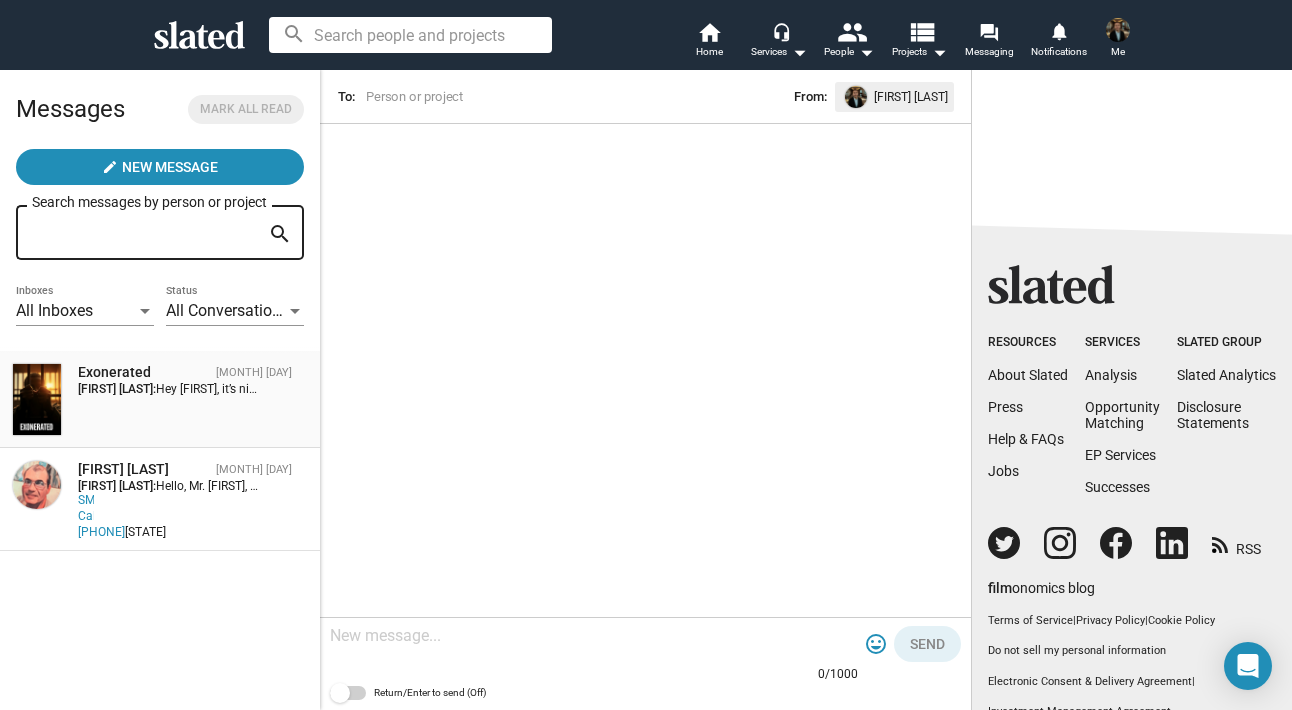 click on "Exonerated Jul 23 [FIRST] [LAST]:  Hey [FIRST], it’s nice to meet you. Thank you for reaching out. I’d love to hear more about your background and how we can collab on this project. What works for you?" at bounding box center (160, 399) 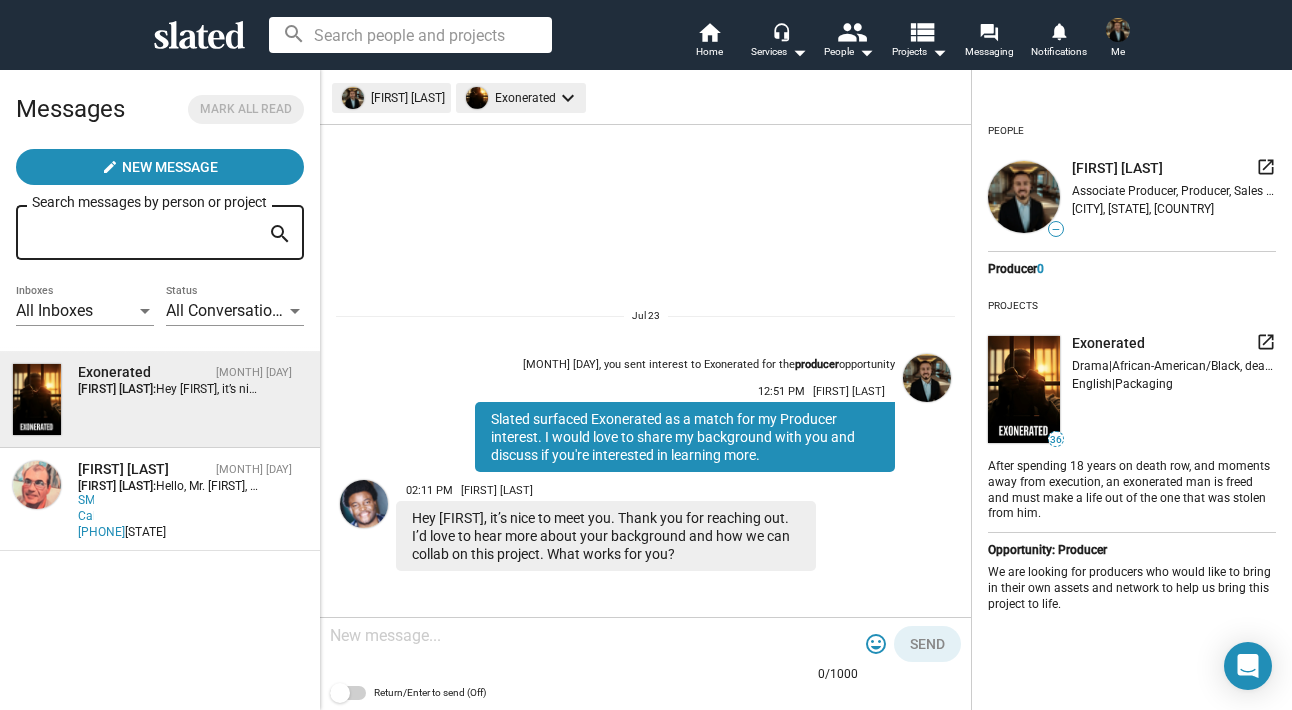 click 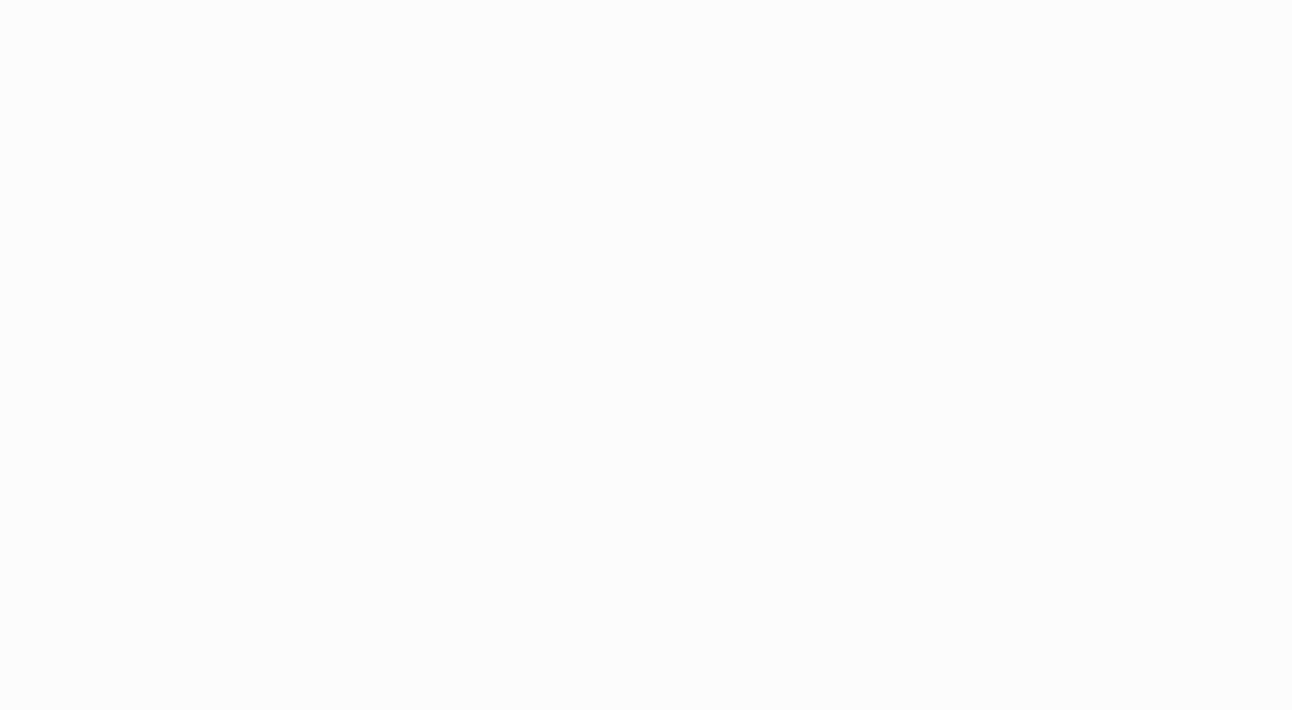 scroll, scrollTop: 0, scrollLeft: 0, axis: both 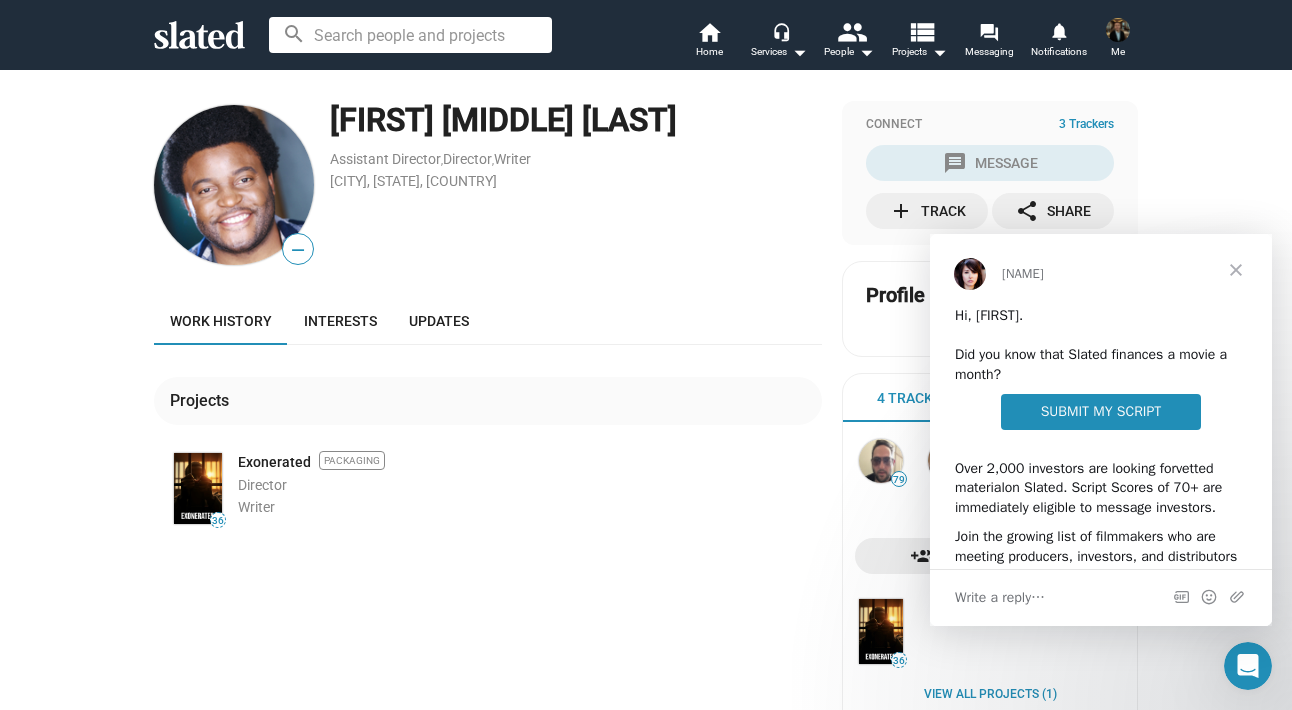 click at bounding box center (1236, 270) 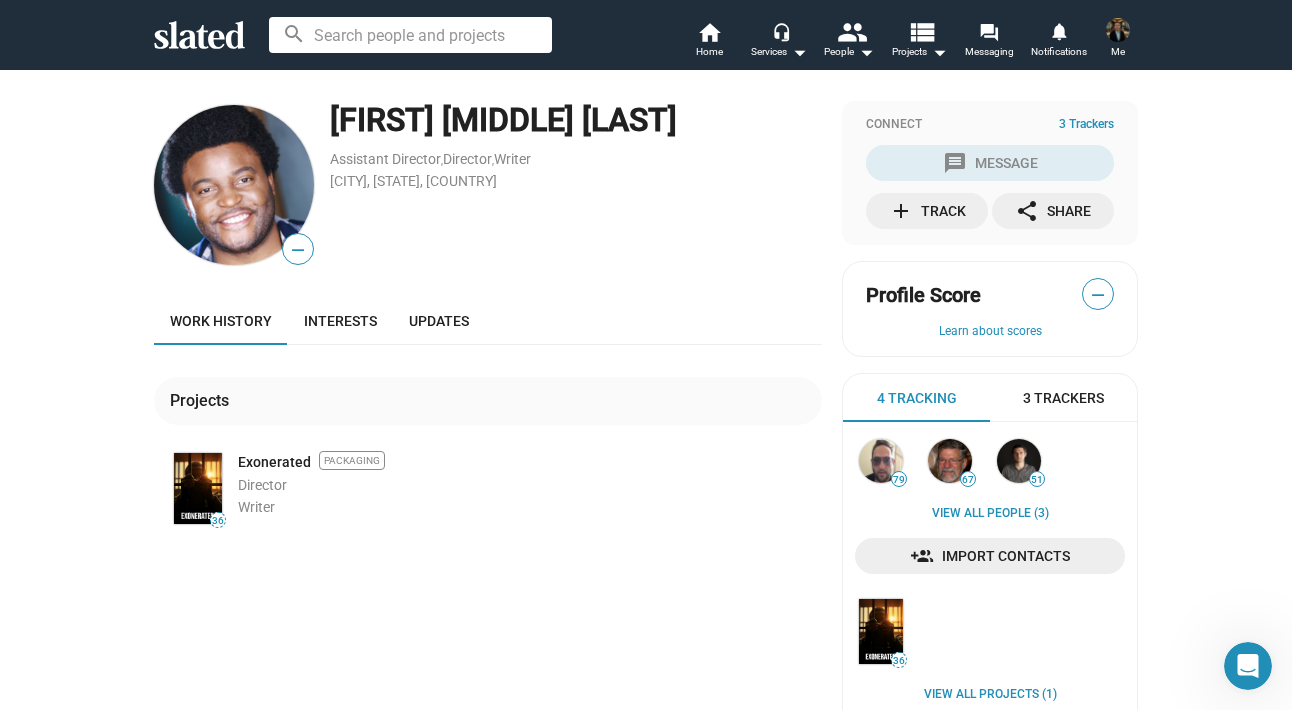 click 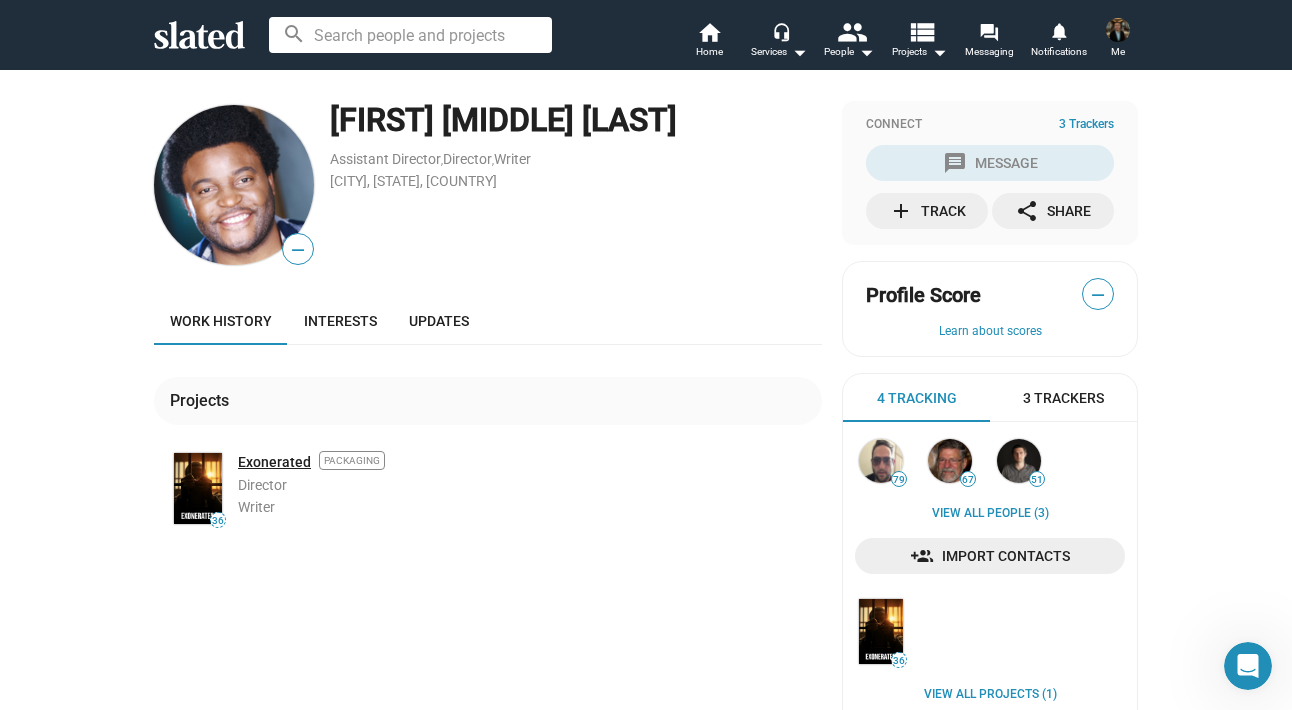 click on "Exonerated" 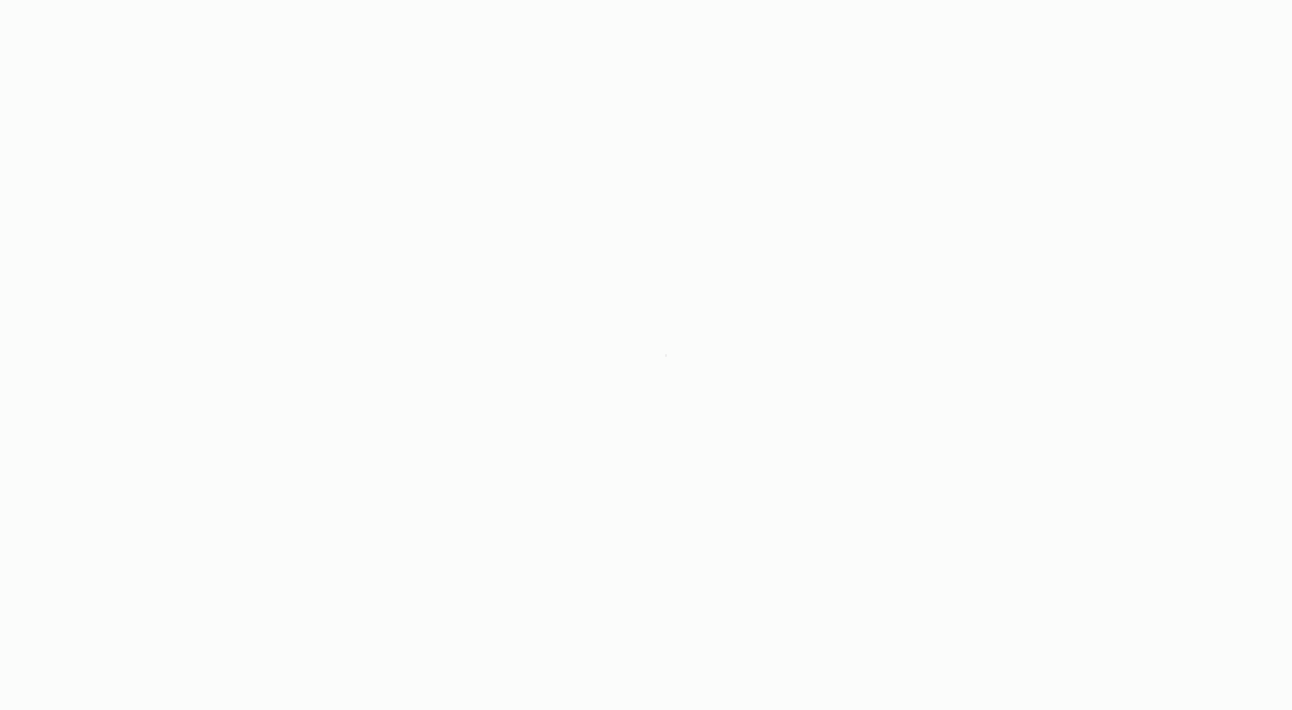 scroll, scrollTop: 0, scrollLeft: 0, axis: both 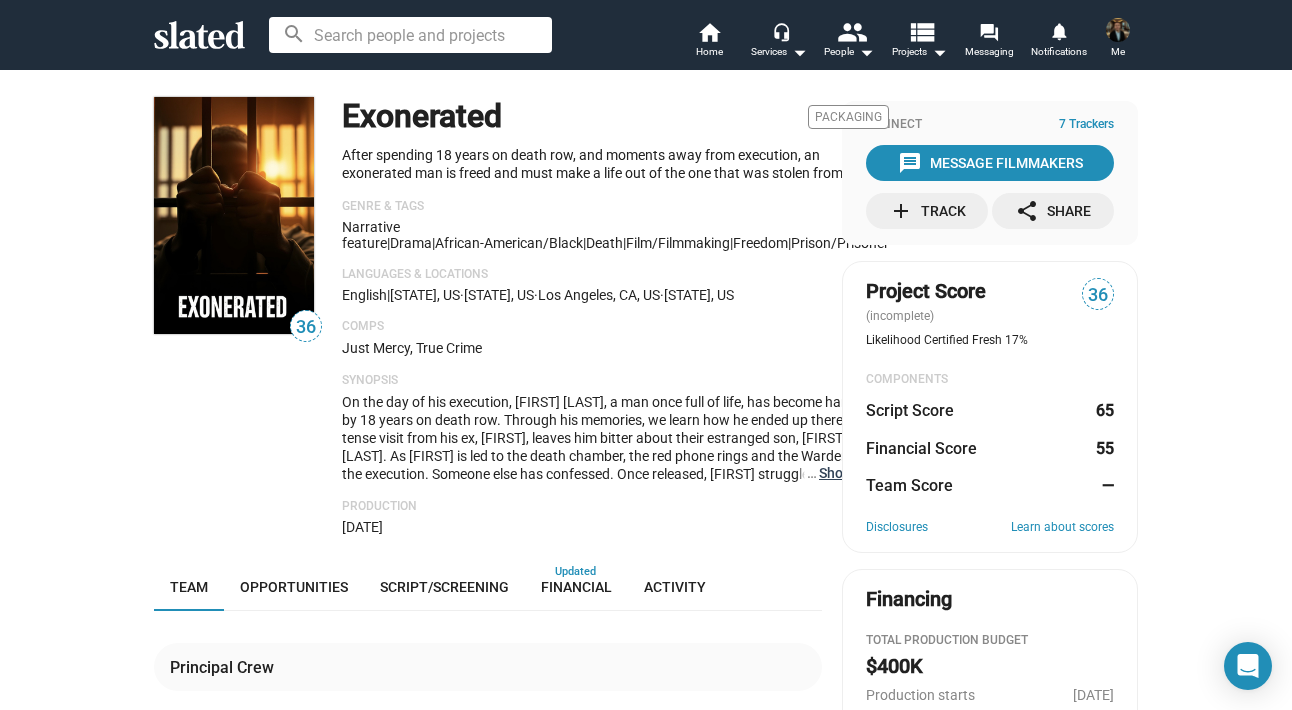 click on "On the day of his execution, Atlas Lane, a man once full of life, has become hardened by 18 years on death row. Through his memories, we learn how he ended up there. A tense visit from his ex, Naomi, leaves him bitter about their estranged son, Atlas Jr. As Atlas is led to the death chamber, the red phone rings and the Warden stops the execution. Someone else has confessed. Once released, Atlas struggles to rebuild his life. He reunites with loved ones but clashes with Naomi, her partner, and his son. A visit to the past and an execution of a close friend push Atlas deeper into despair. He confronts the corrupt judge who sentenced him, forcing a confession but choosing mercy. The judge later takes his own life. Atlas finally meets the real killer but can’t forgive him yet. After reconciling with Naomi and apologizing to his son, Atlas prepares to leave. In a moment of grace, his son embraces him and vows to honor his name. Atlas steps into a new life with optimism and purpose. … Show More" 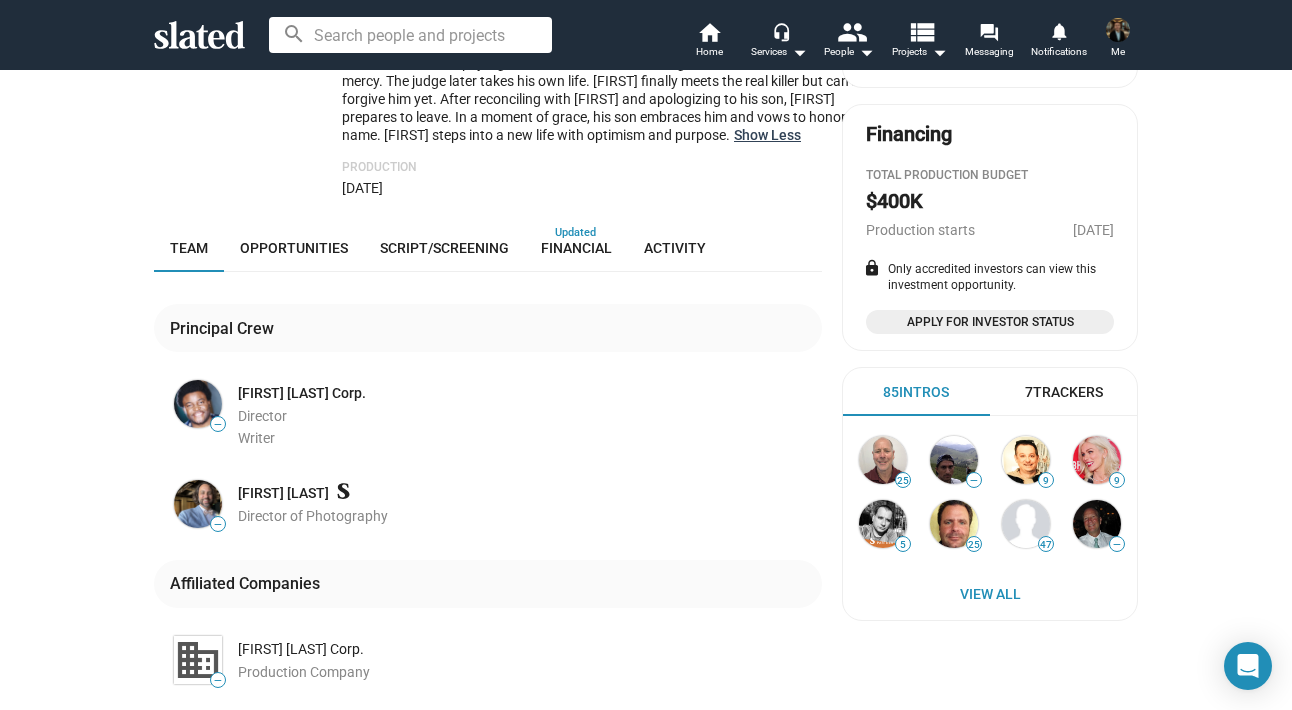 scroll, scrollTop: 465, scrollLeft: 0, axis: vertical 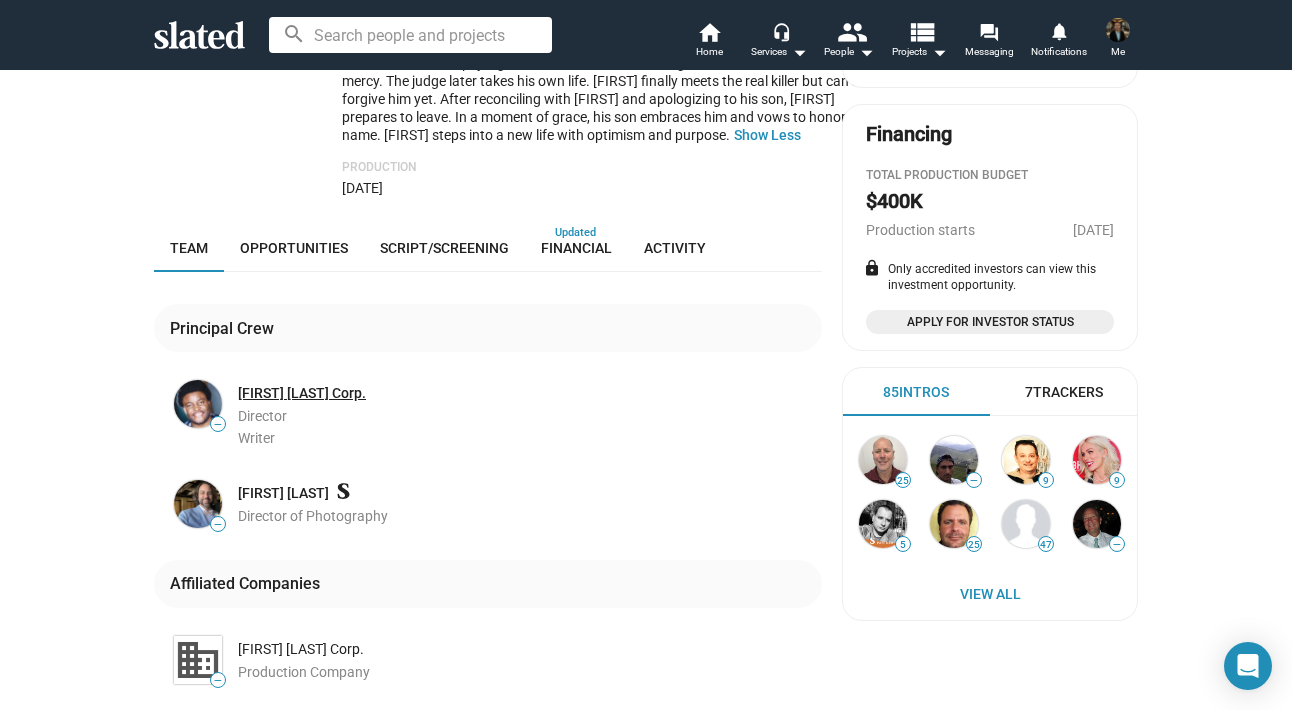 click on "[FIRST] [MIDDLE] [LAST]" 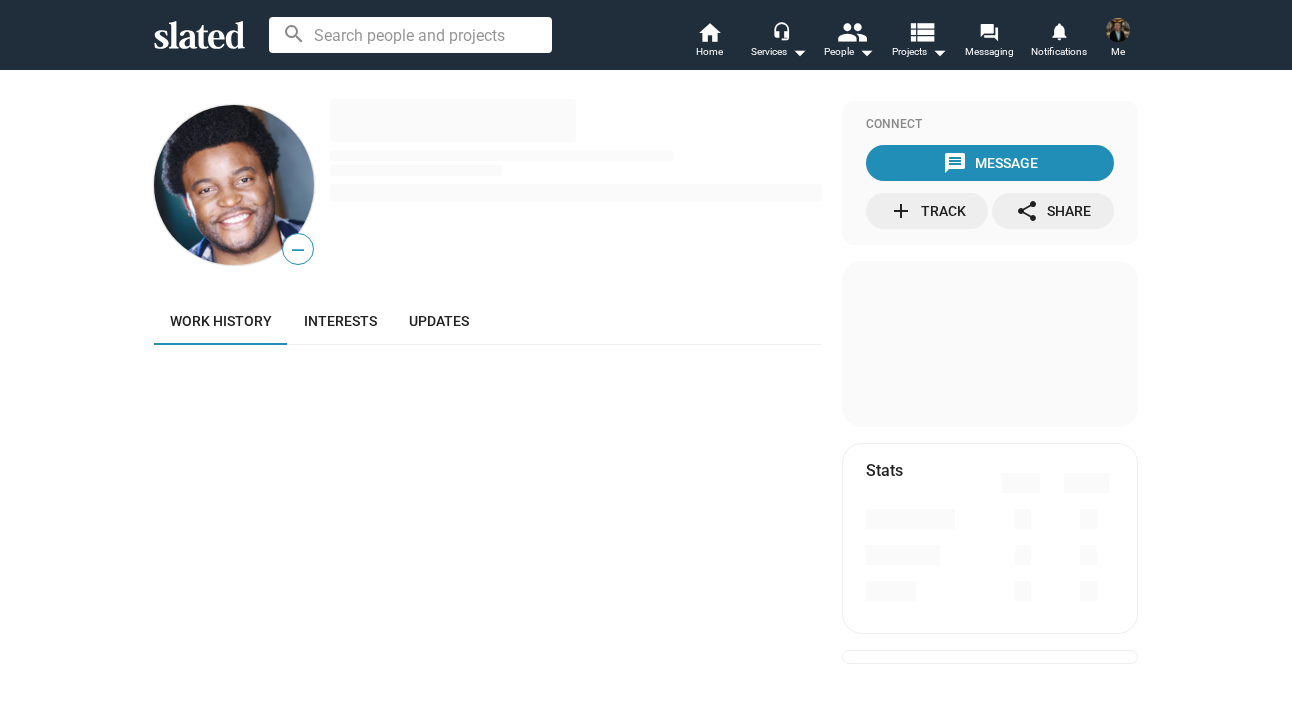 scroll, scrollTop: 0, scrollLeft: 0, axis: both 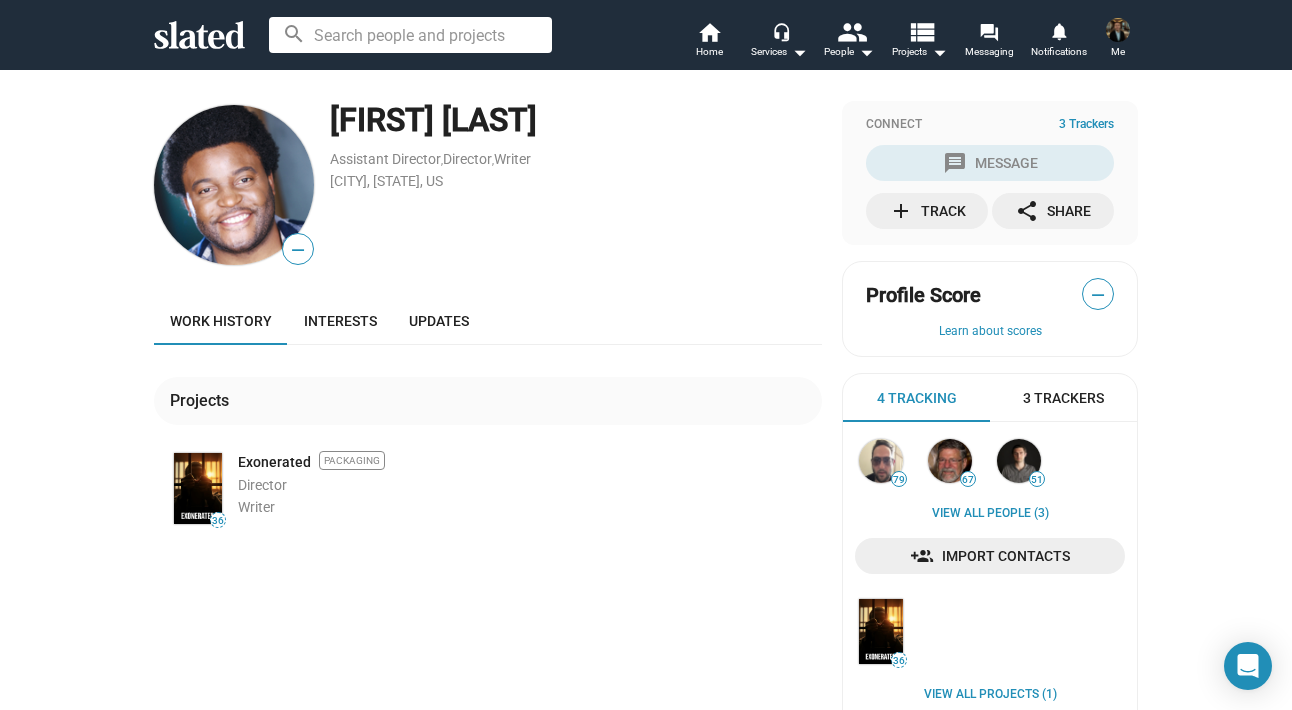 drag, startPoint x: 335, startPoint y: 126, endPoint x: 656, endPoint y: 128, distance: 321.00623 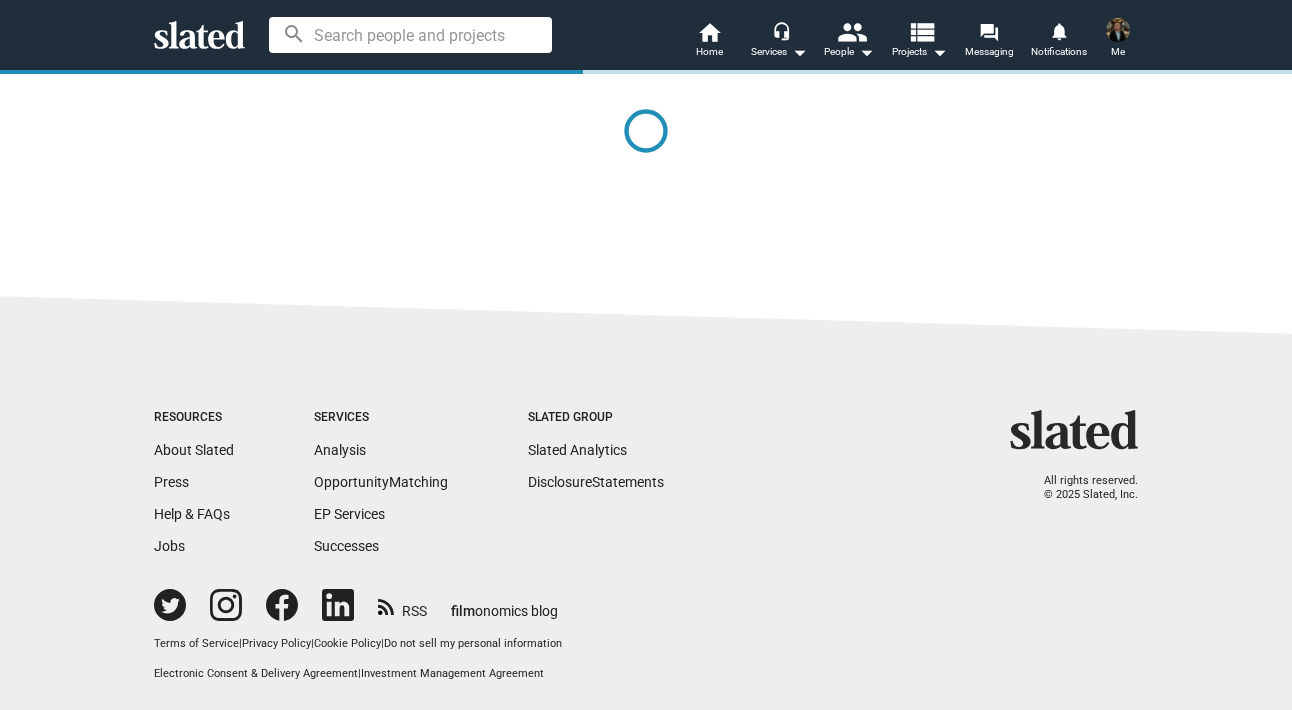 scroll, scrollTop: 0, scrollLeft: 0, axis: both 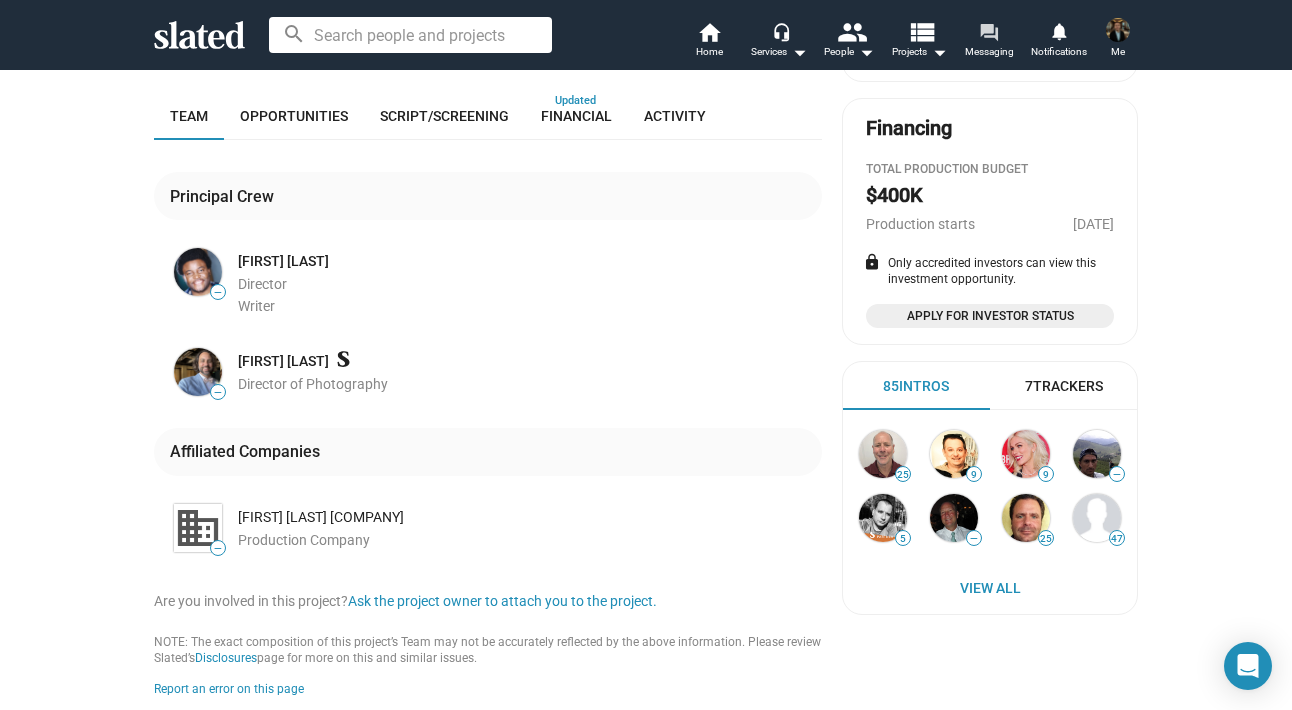 click on "forum Messaging" at bounding box center (989, 42) 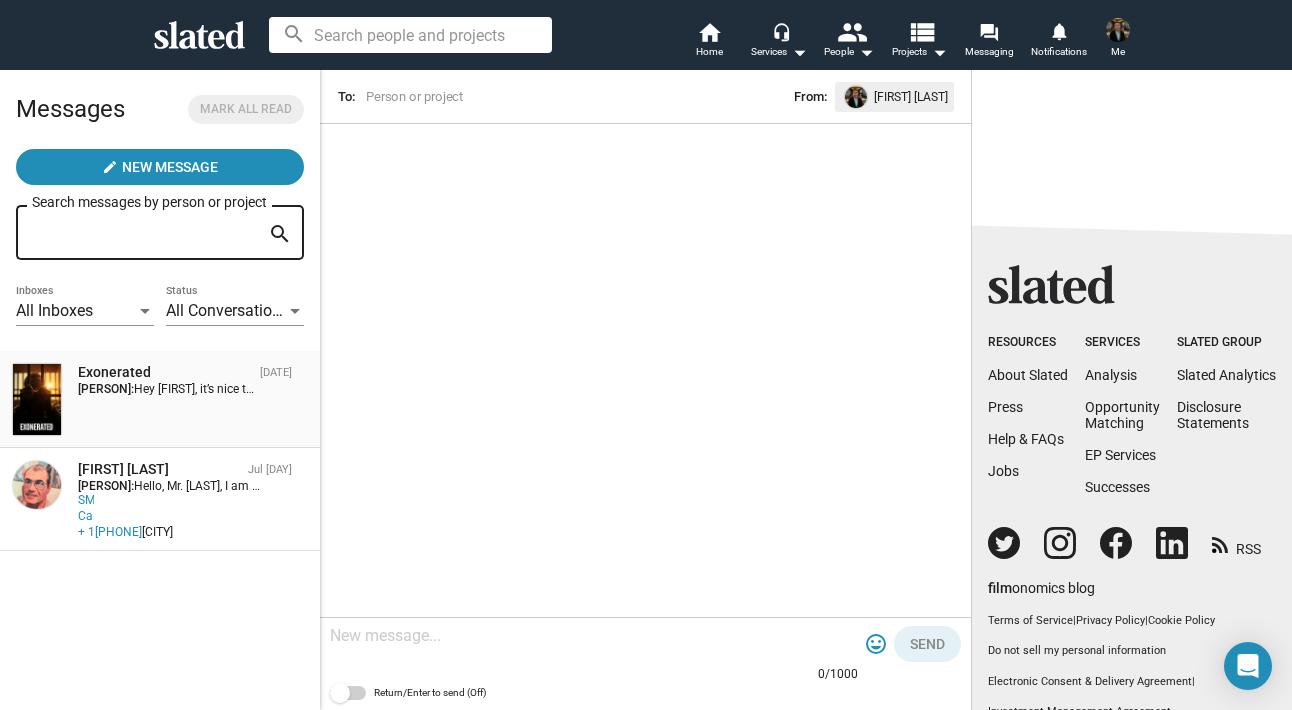 click on "Hey [FIRST], it’s nice to meet you. Thank you for reaching out. I’d love to hear more about your background and how we can collab on this project. What works for you?" at bounding box center (580, 389) 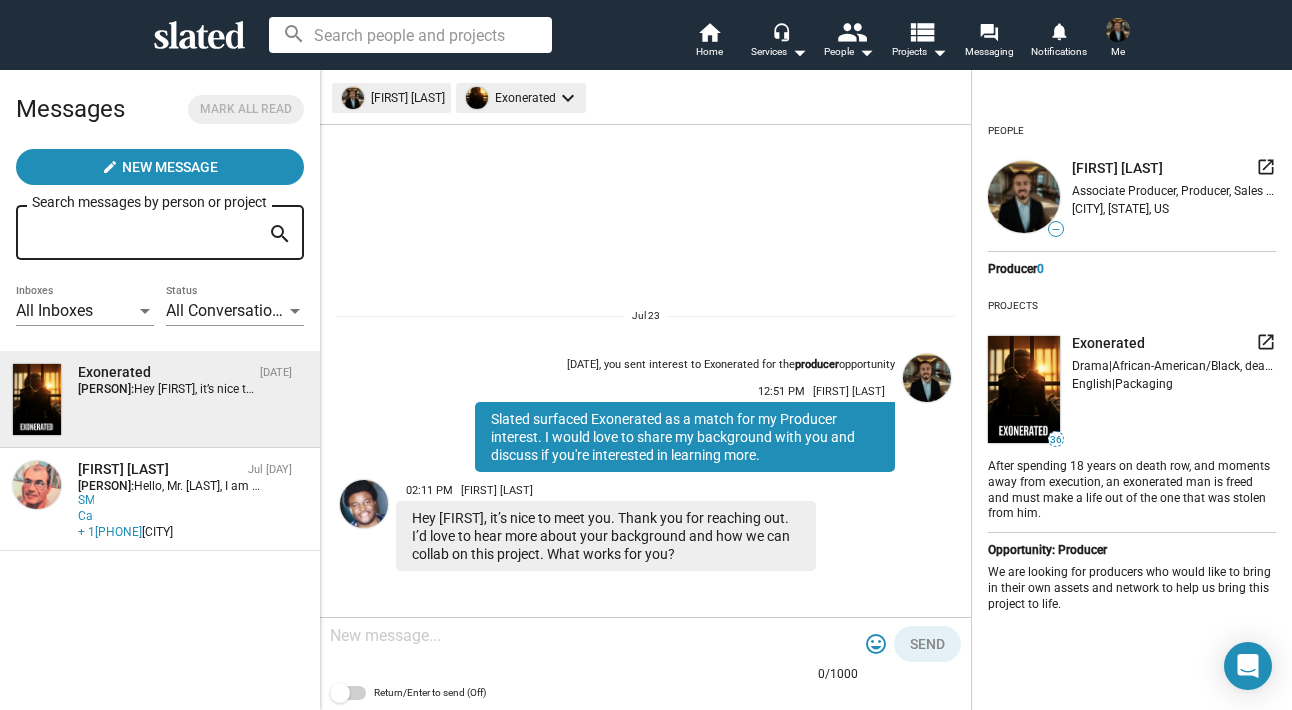 click at bounding box center [594, 636] 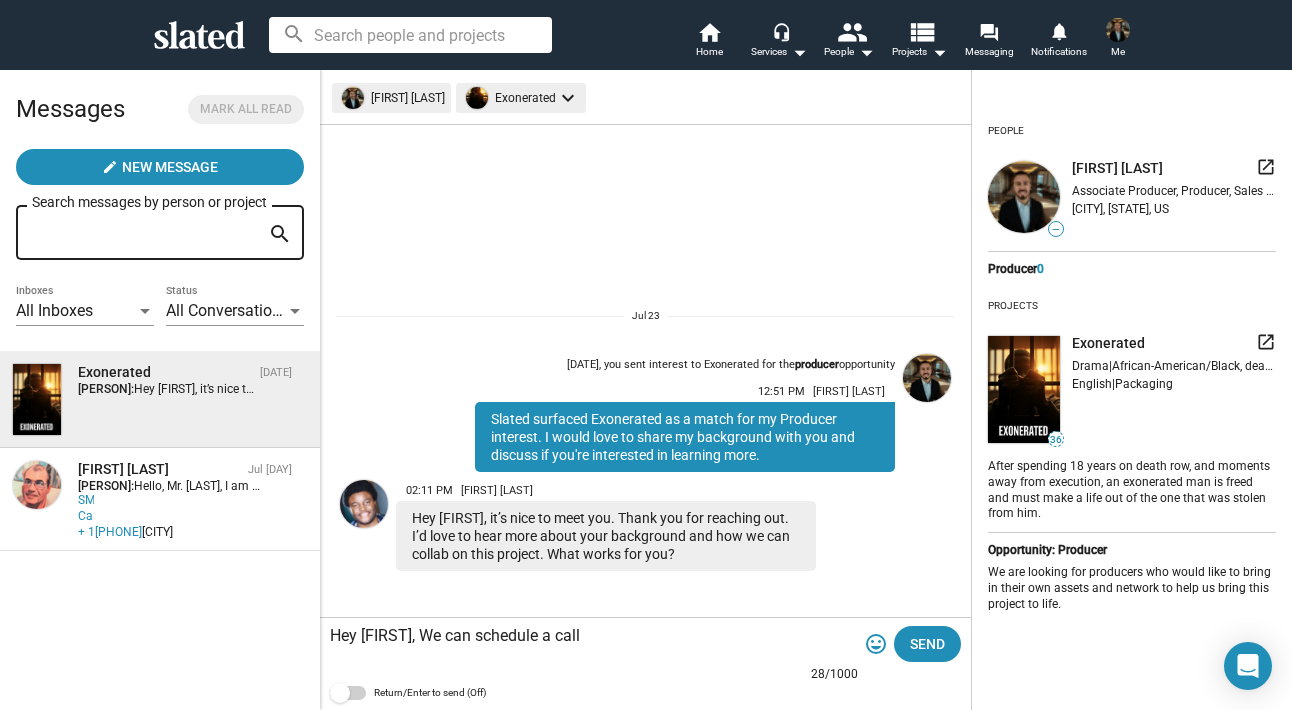 click on "Hey [FIRST], We can schedule a call" 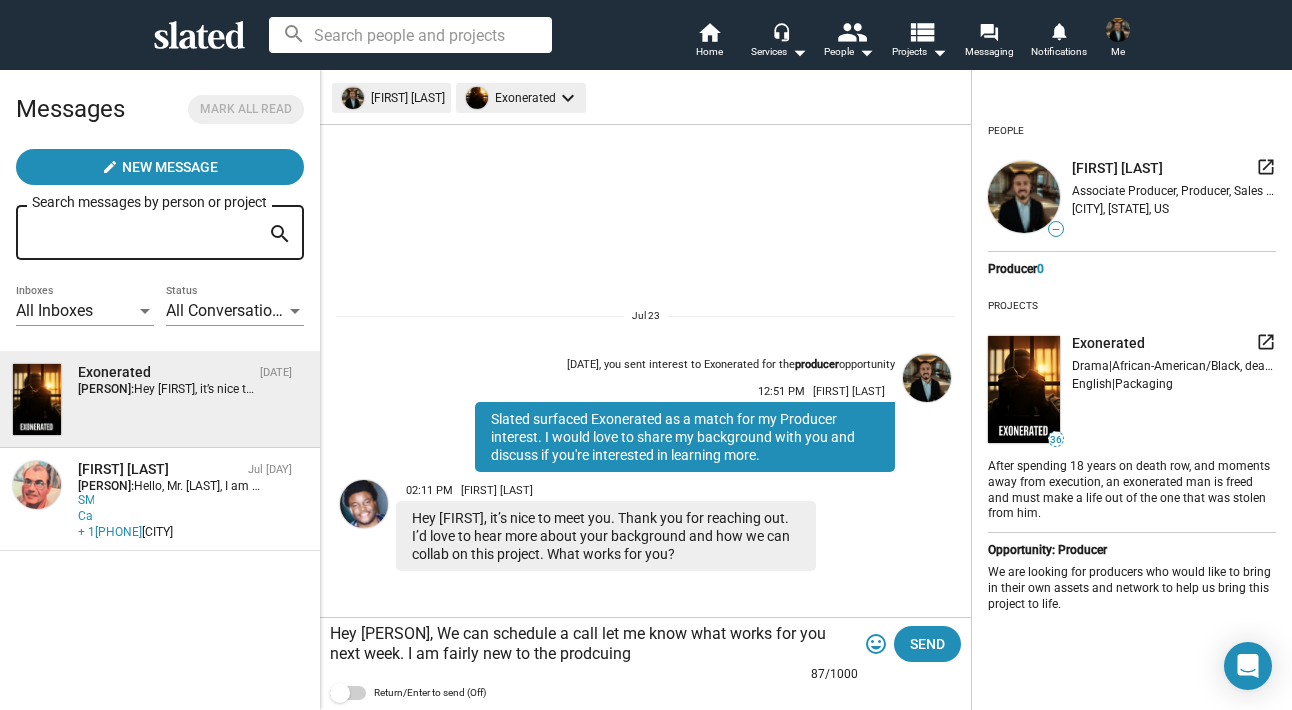 drag, startPoint x: 620, startPoint y: 655, endPoint x: 384, endPoint y: 649, distance: 236.07626 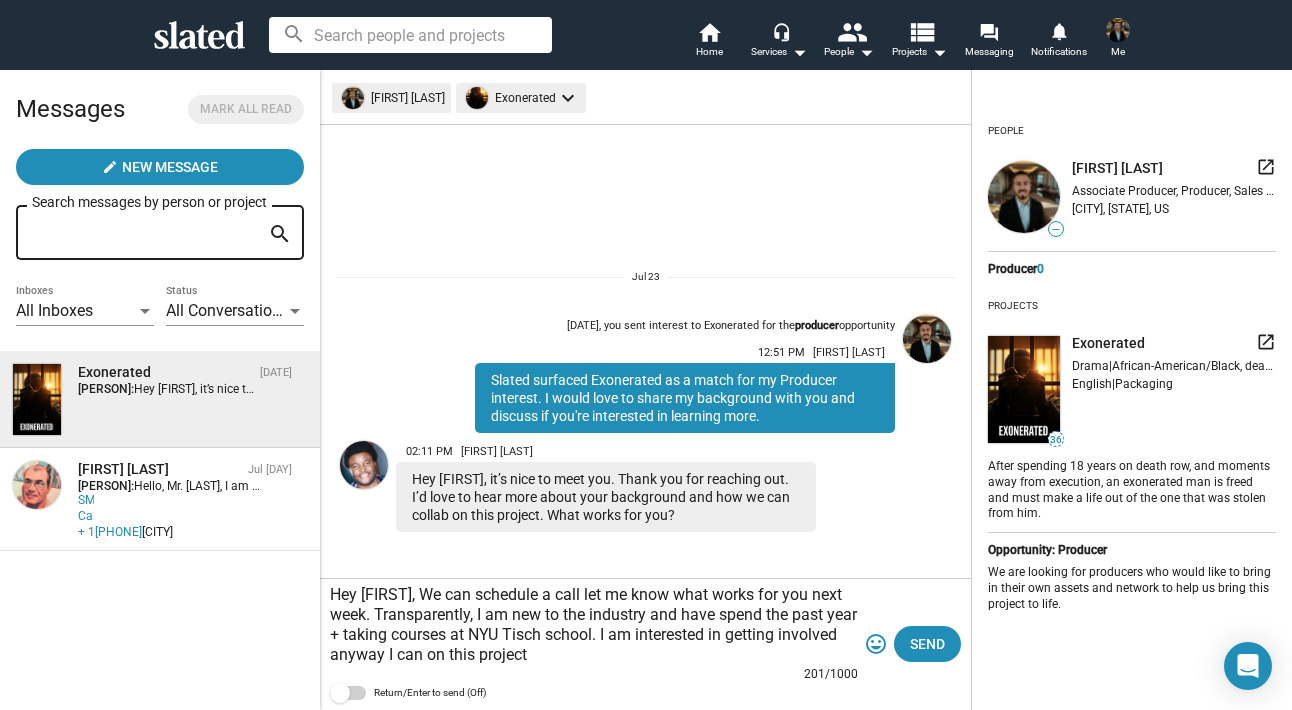 click on "Hey [FIRST], We can schedule a call let me know what works for you next week. Transparently, I am new to the industry and have spend the past year + taking courses at NYU Tisch school. I am interested in getting involved anyway I can on this project" at bounding box center [594, 625] 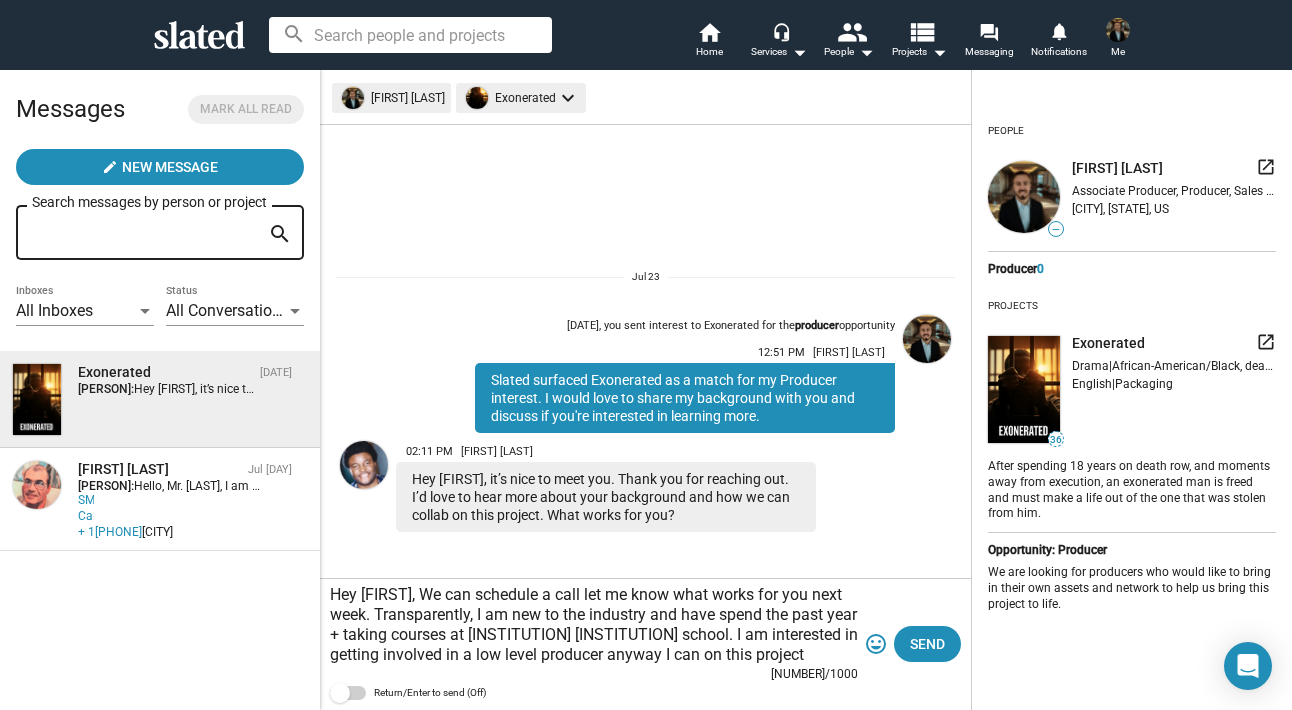 click on "Hey [FIRST], We can schedule a call let me know what works for you next week. Transparently, I am new to the industry and have spend the past year + taking courses at [INSTITUTION] [INSTITUTION] school. I am interested in getting involved in a low level producer anyway I can on this project" at bounding box center [594, 625] 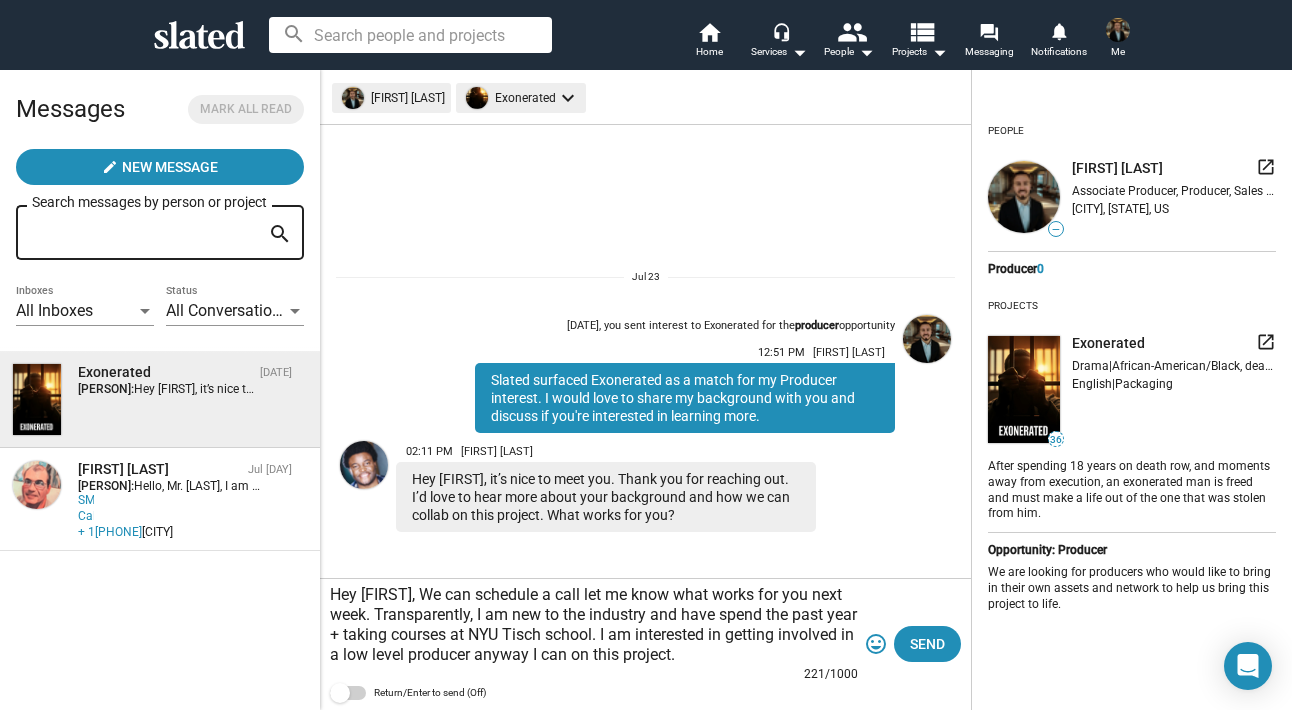 click on "Hey [FIRST], We can schedule a call let me know what works for you next week. Transparently, I am new to the industry and have spend the past year + taking courses at NYU Tisch school. I am interested in getting involved in a low level producer anyway I can on this project." at bounding box center (594, 625) 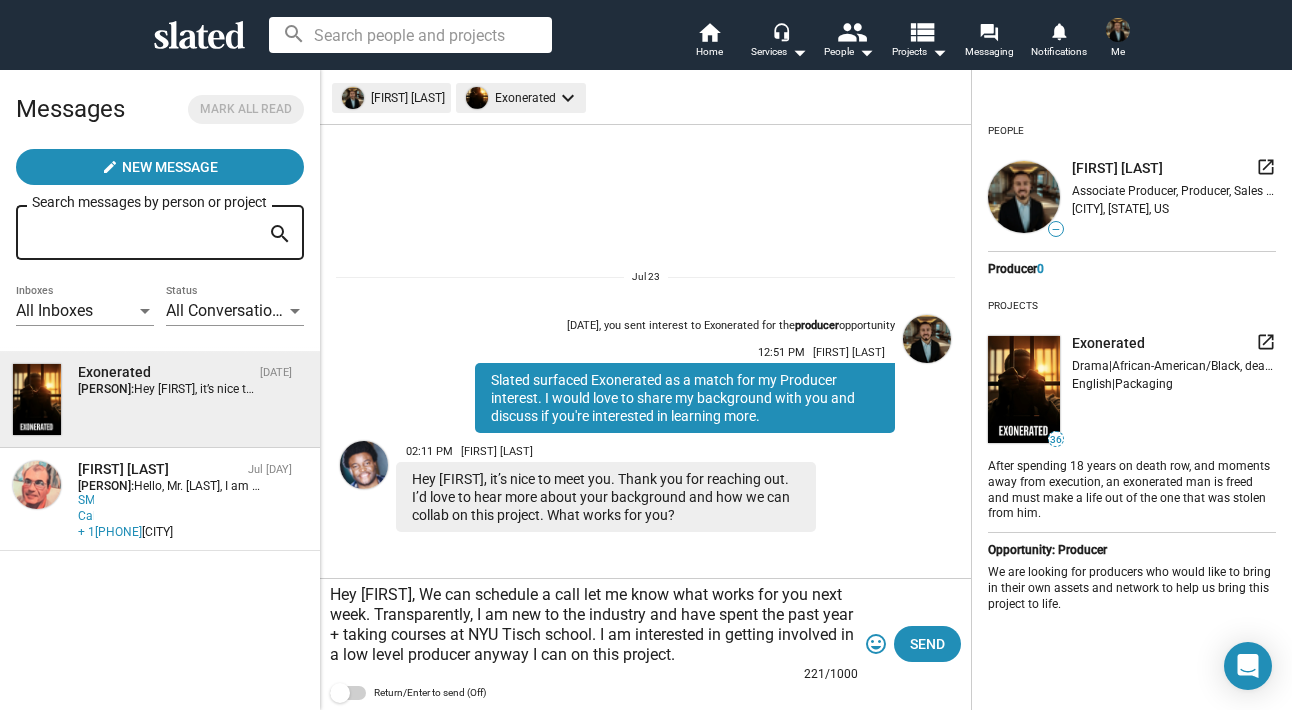 click on "Hey [FIRST], We can schedule a call let me know what works for you next week. Transparently, I am new to the industry and have spent the past year + taking courses at NYU Tisch school. I am interested in getting involved in a low level producer anyway I can on this project." at bounding box center [594, 625] 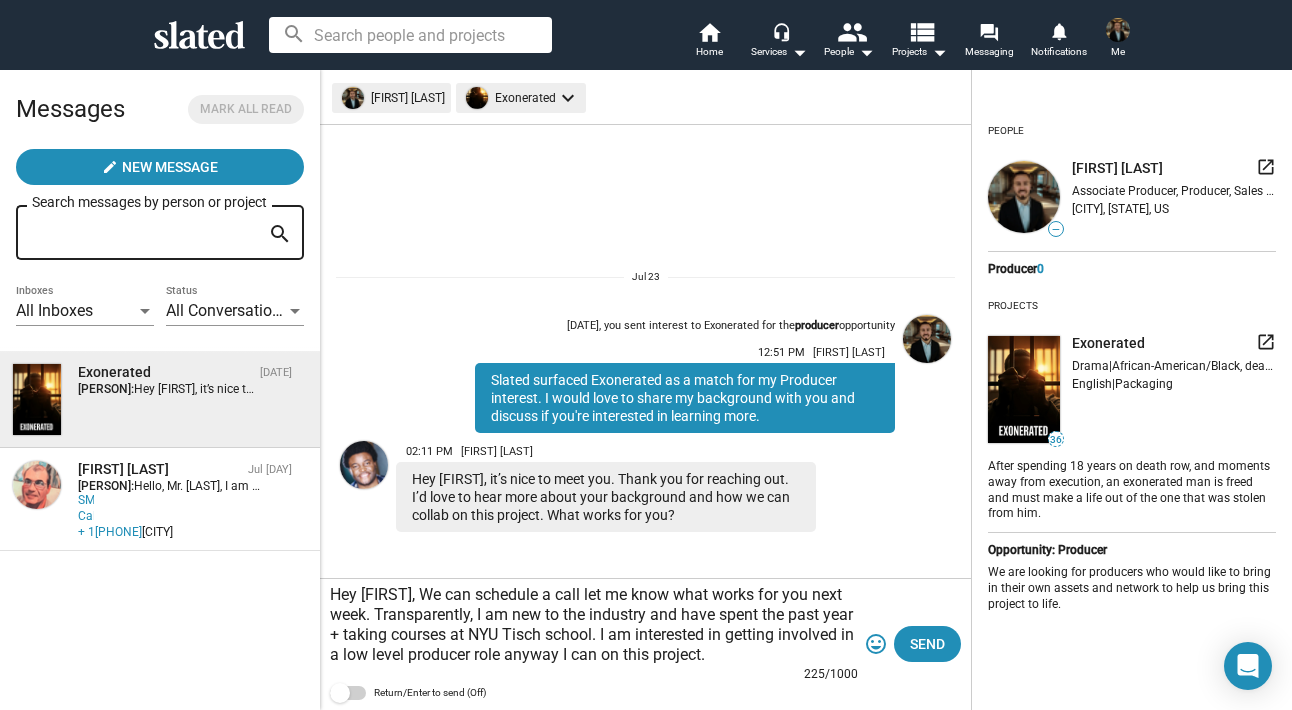 drag, startPoint x: 774, startPoint y: 662, endPoint x: 621, endPoint y: 664, distance: 153.01308 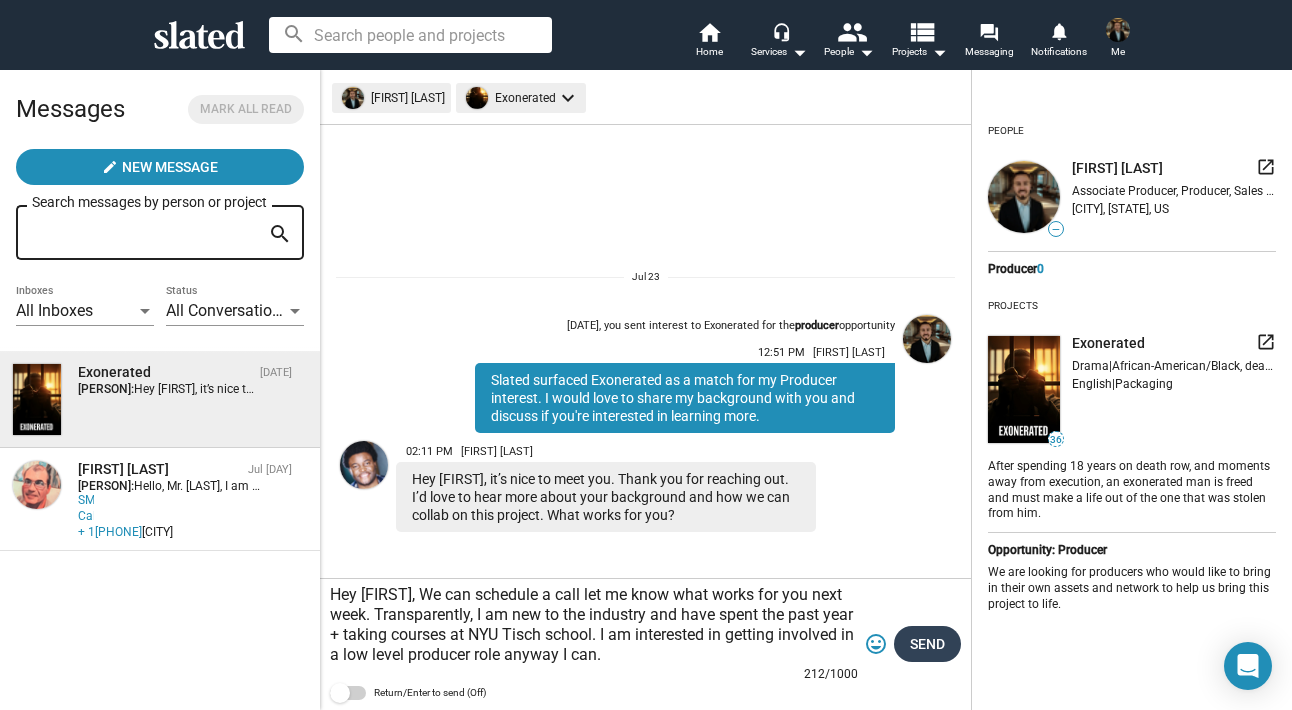 type on "Hey Oliver, We can schedule a call let me know what works for you next week. Transparently, I am new to the industry and have spent the past year + taking courses at NYU Tisch school. I am interested in getting involved in a low level producer role anyway I can." 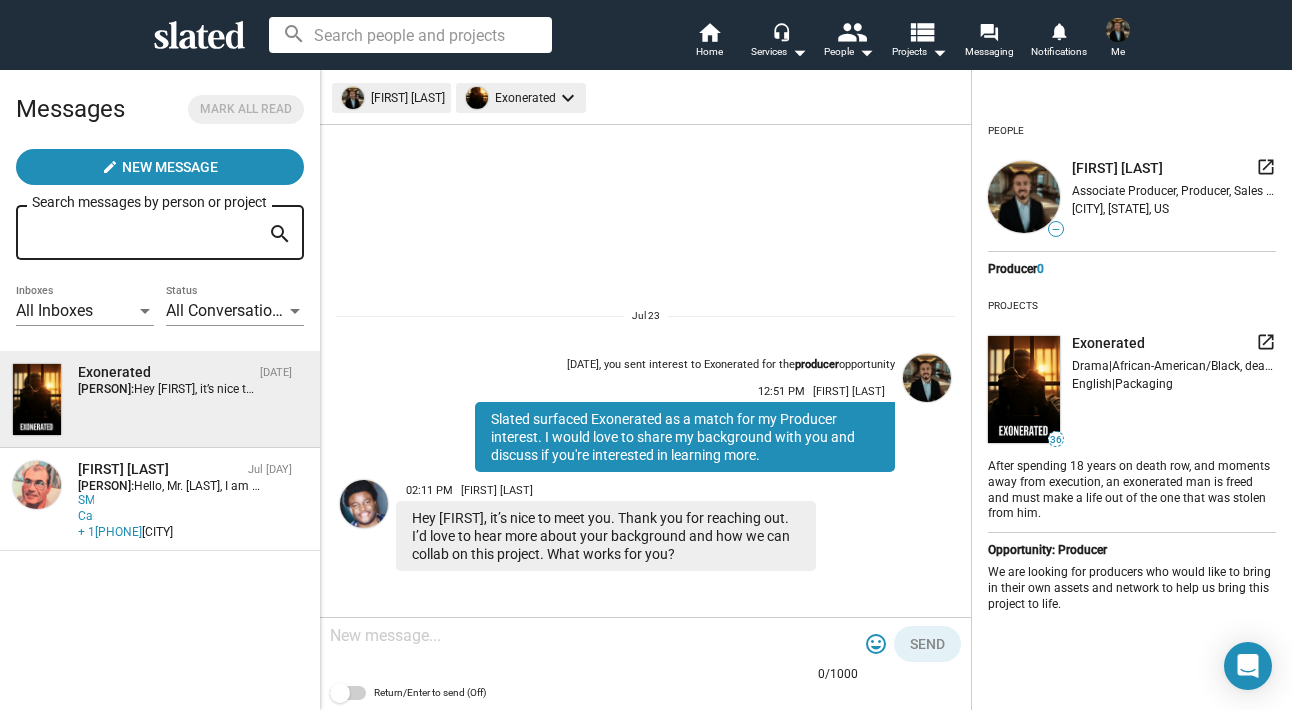 scroll, scrollTop: 110, scrollLeft: 0, axis: vertical 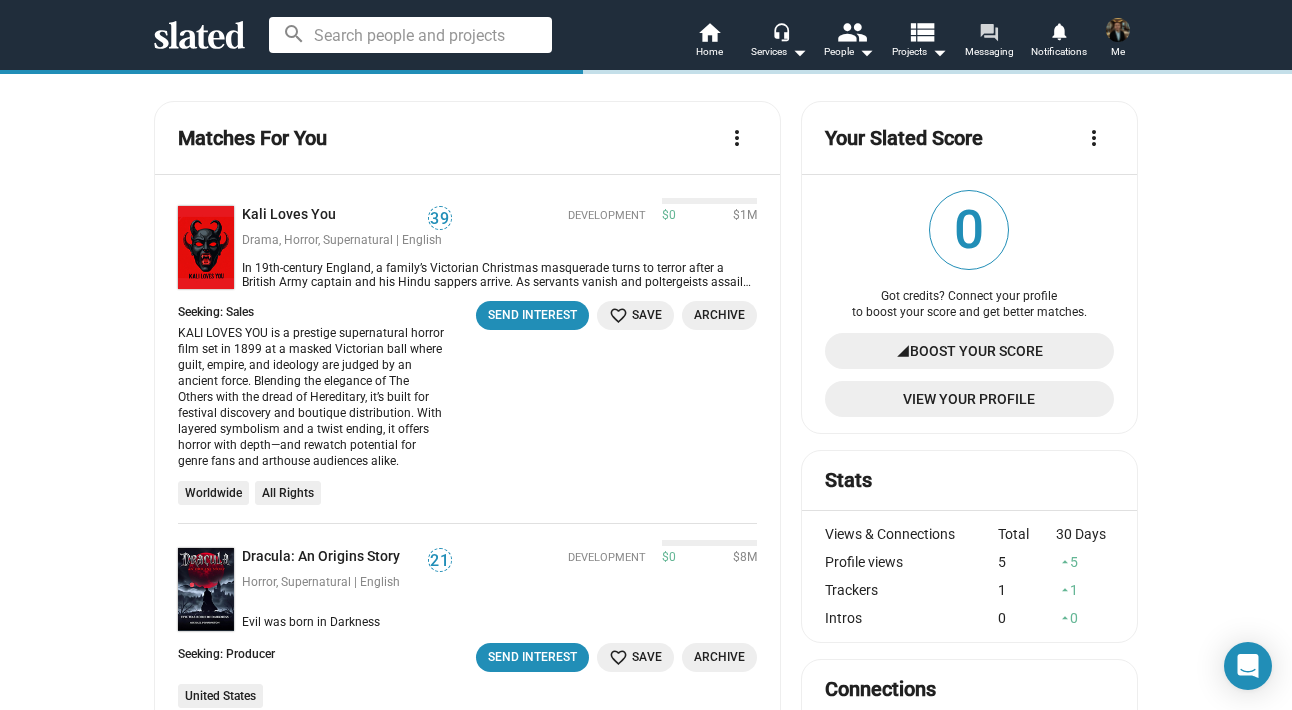 click on "forum Messaging" at bounding box center [989, 42] 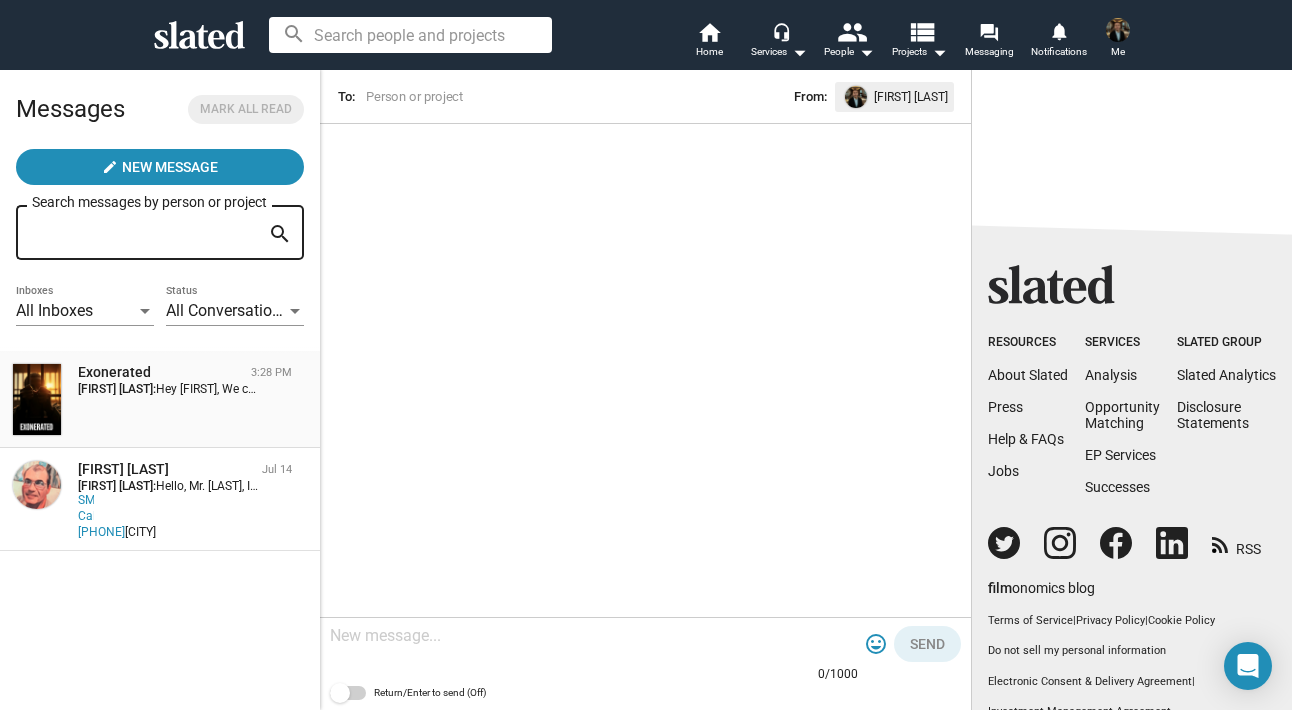 click on "Hey Oliver, We can schedule a call let me know what works for you next week. Transparently, I am new to the industry and have spent the past year + taking courses at NYU Tisch school. I am interested in getting involved in a low level producer role anyway I can." at bounding box center (898, 389) 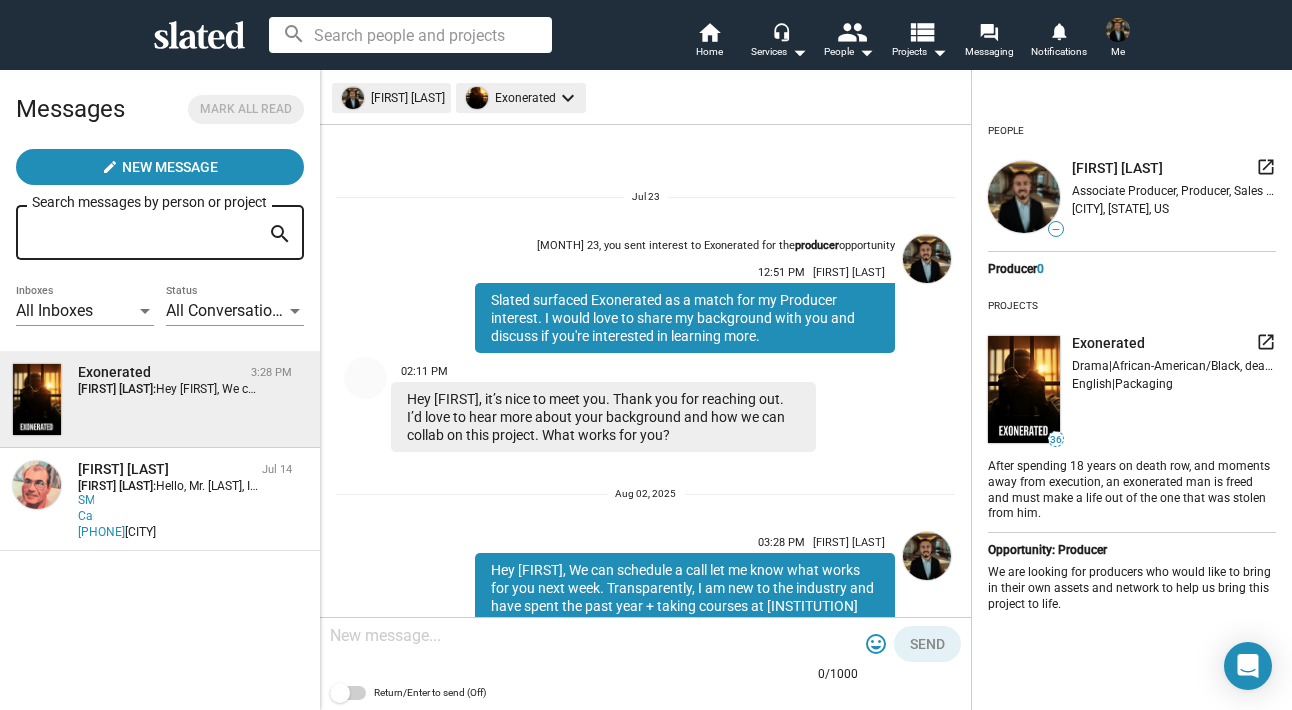 scroll, scrollTop: 110, scrollLeft: 0, axis: vertical 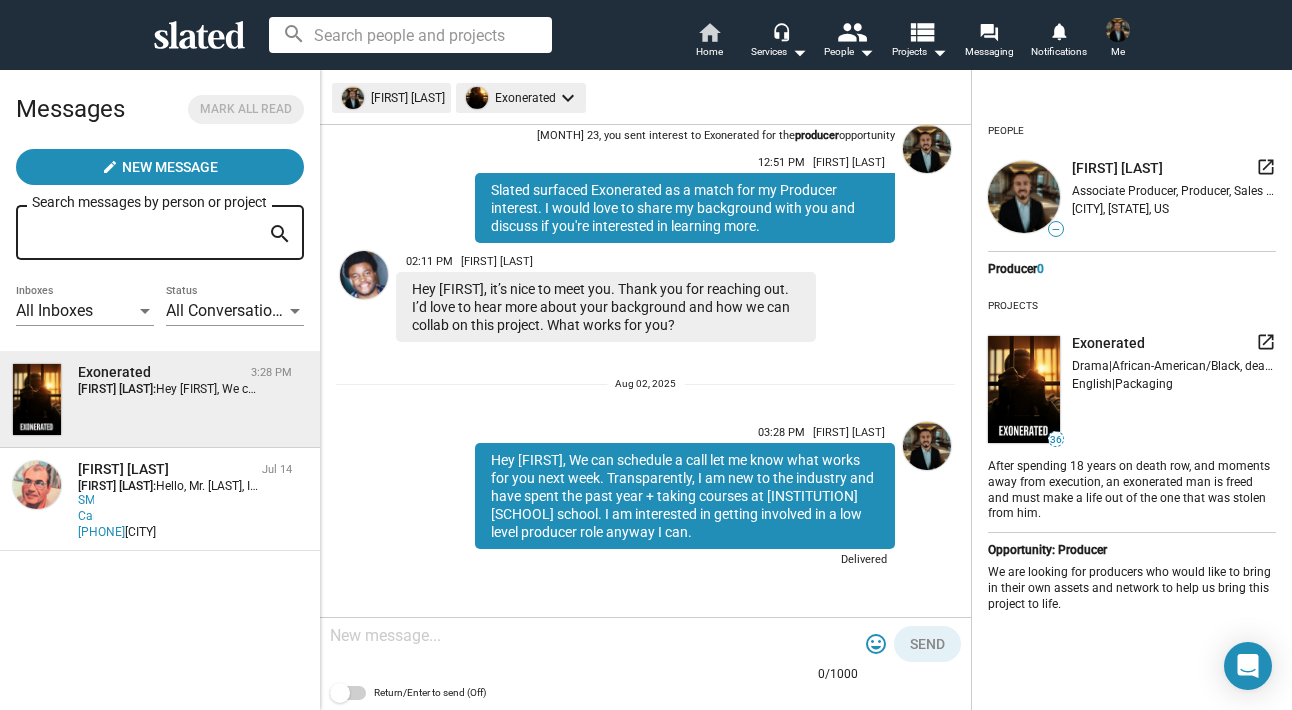 click on "Home" at bounding box center (709, 52) 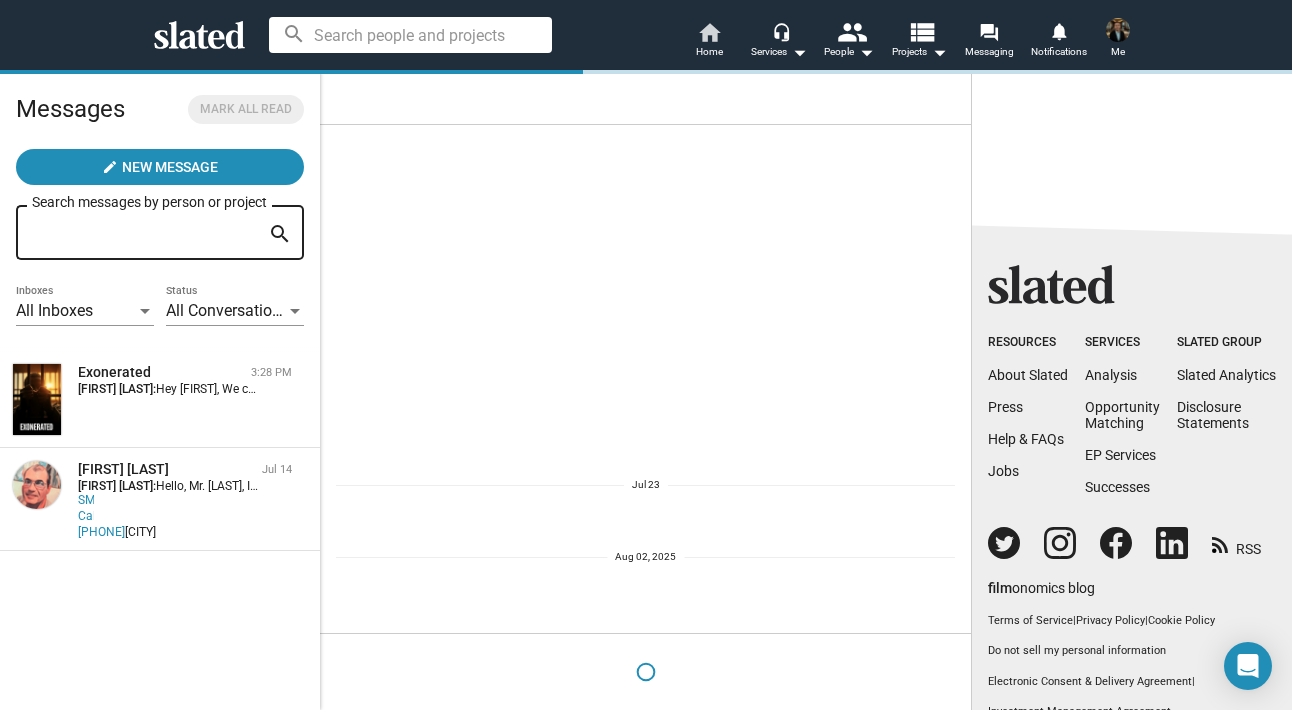 scroll, scrollTop: 0, scrollLeft: 0, axis: both 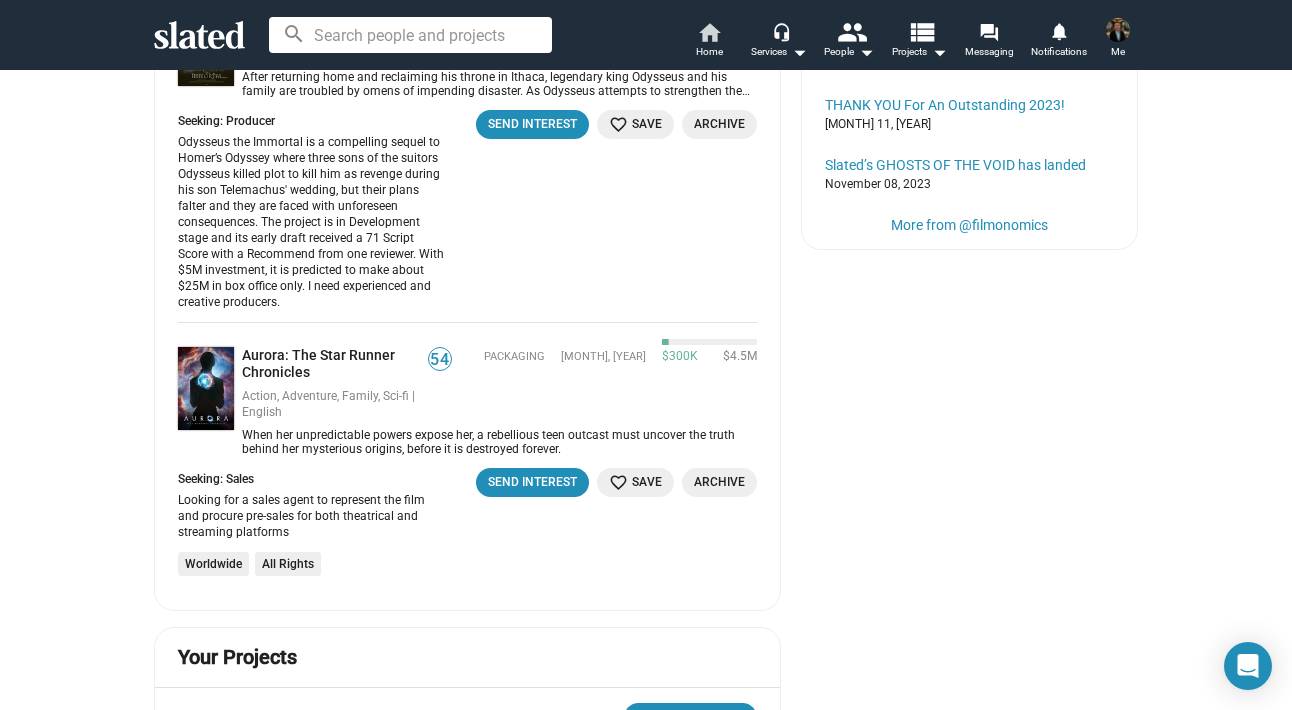 click on "Home" at bounding box center [709, 52] 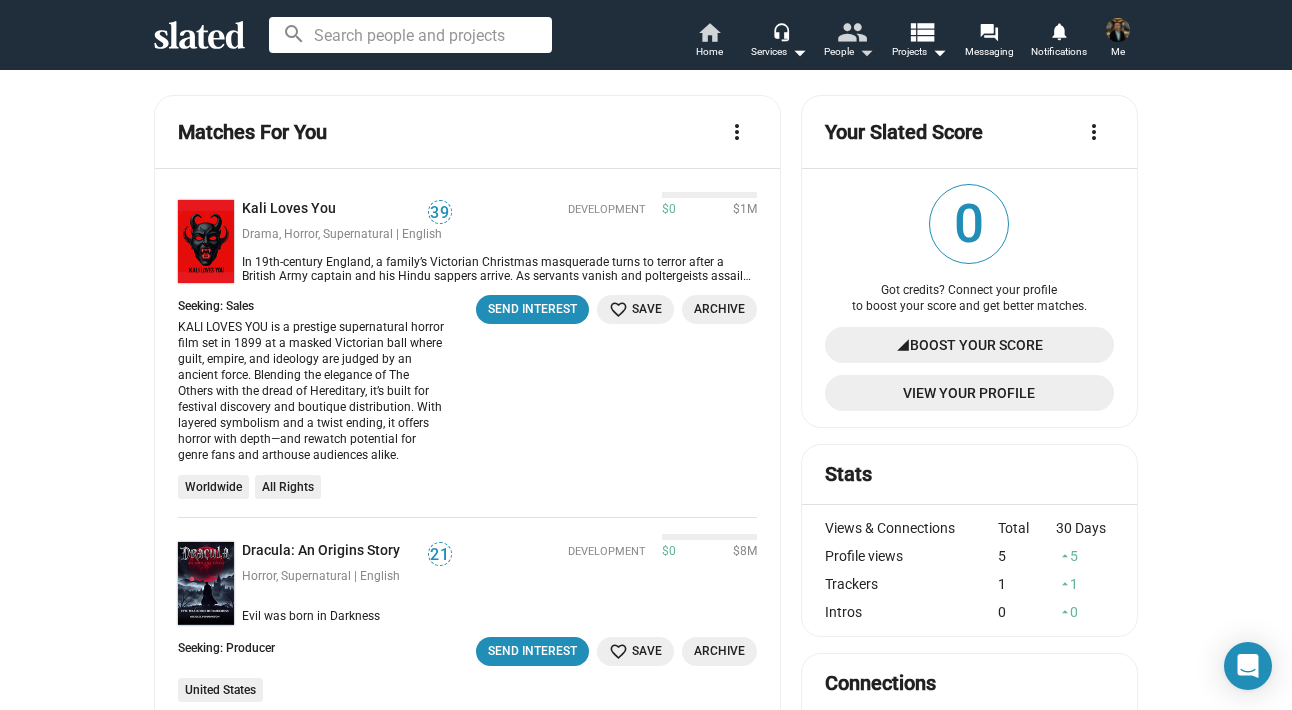 scroll, scrollTop: 0, scrollLeft: 0, axis: both 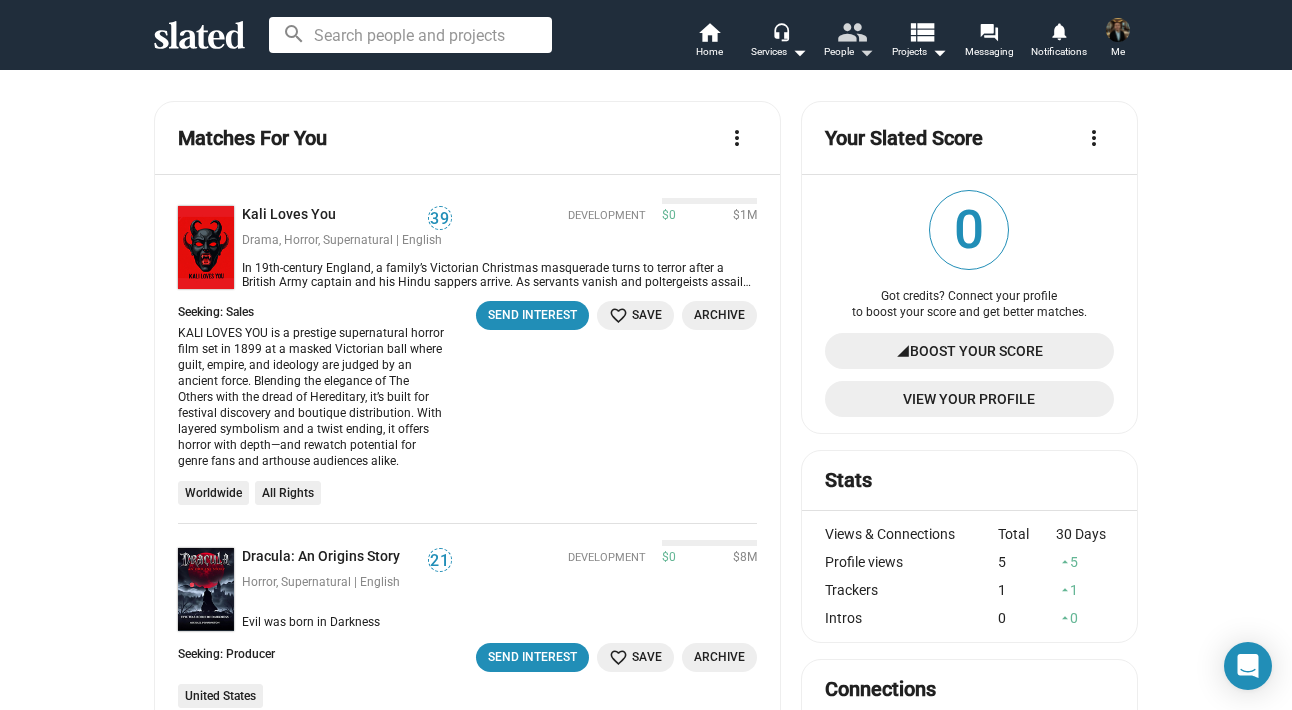 click on "people" at bounding box center [851, 31] 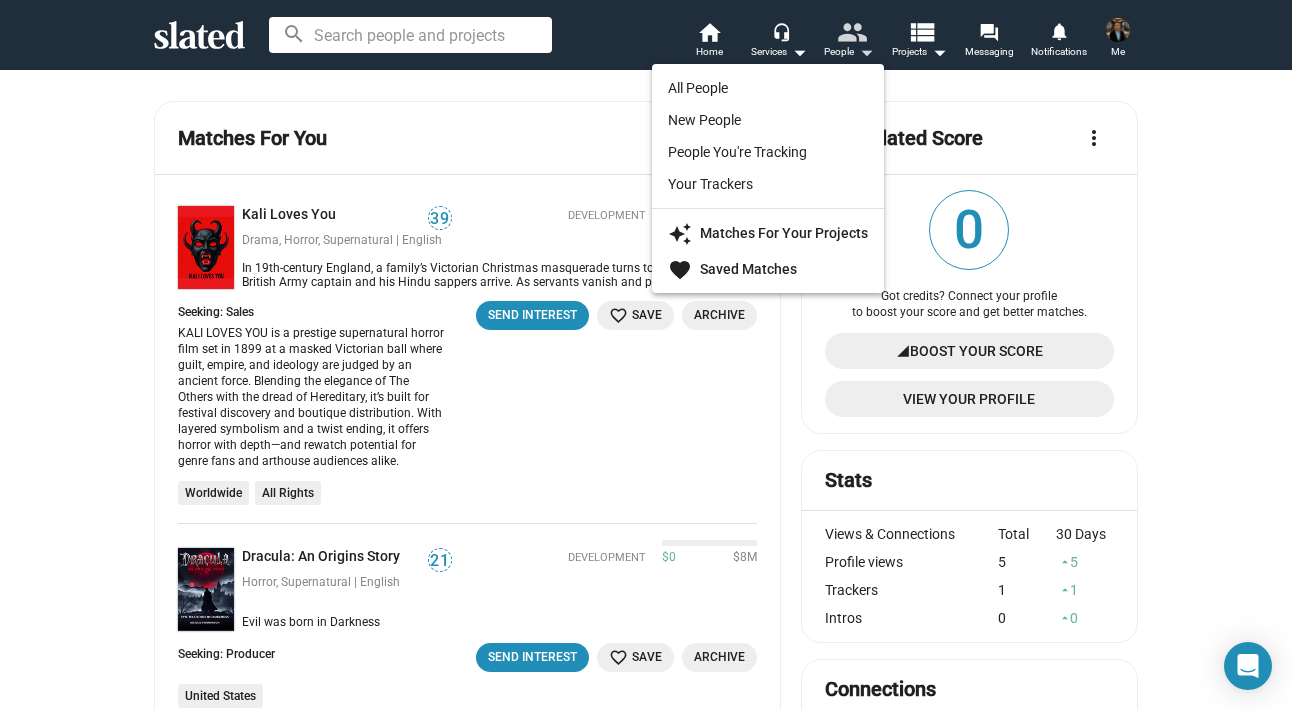click at bounding box center [646, 355] 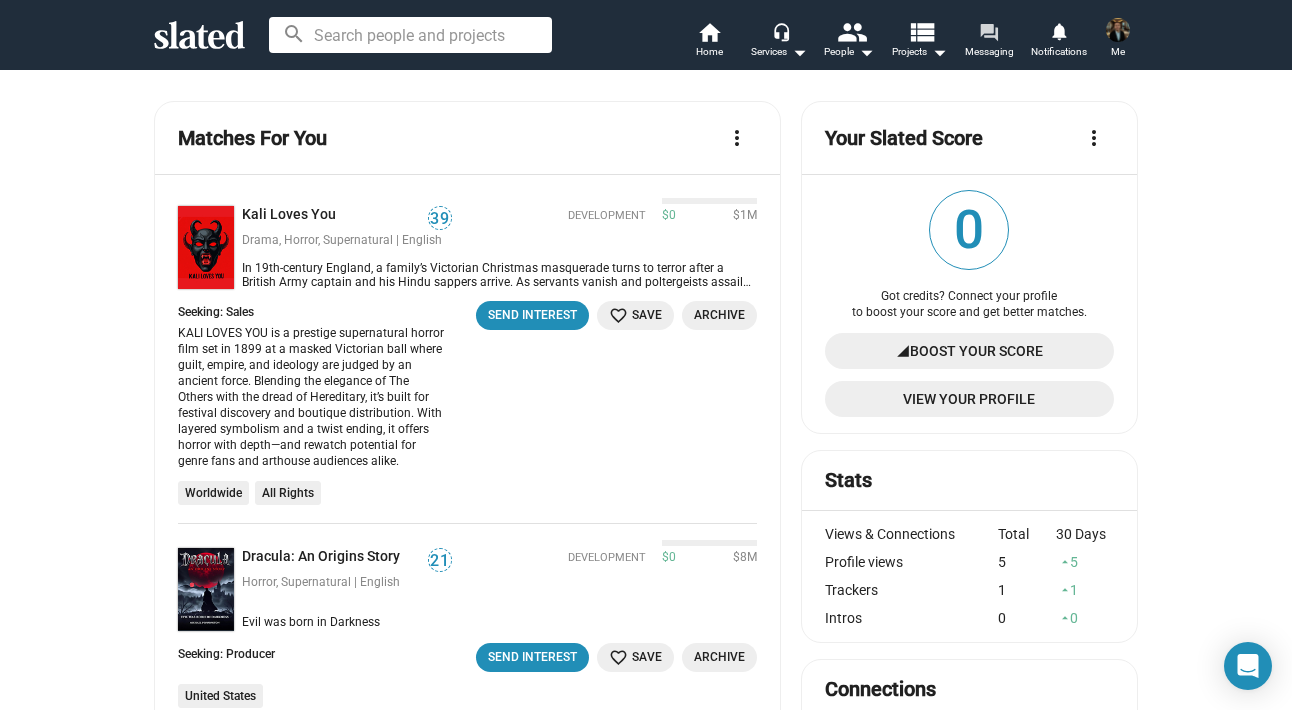 click on "forum" at bounding box center [988, 31] 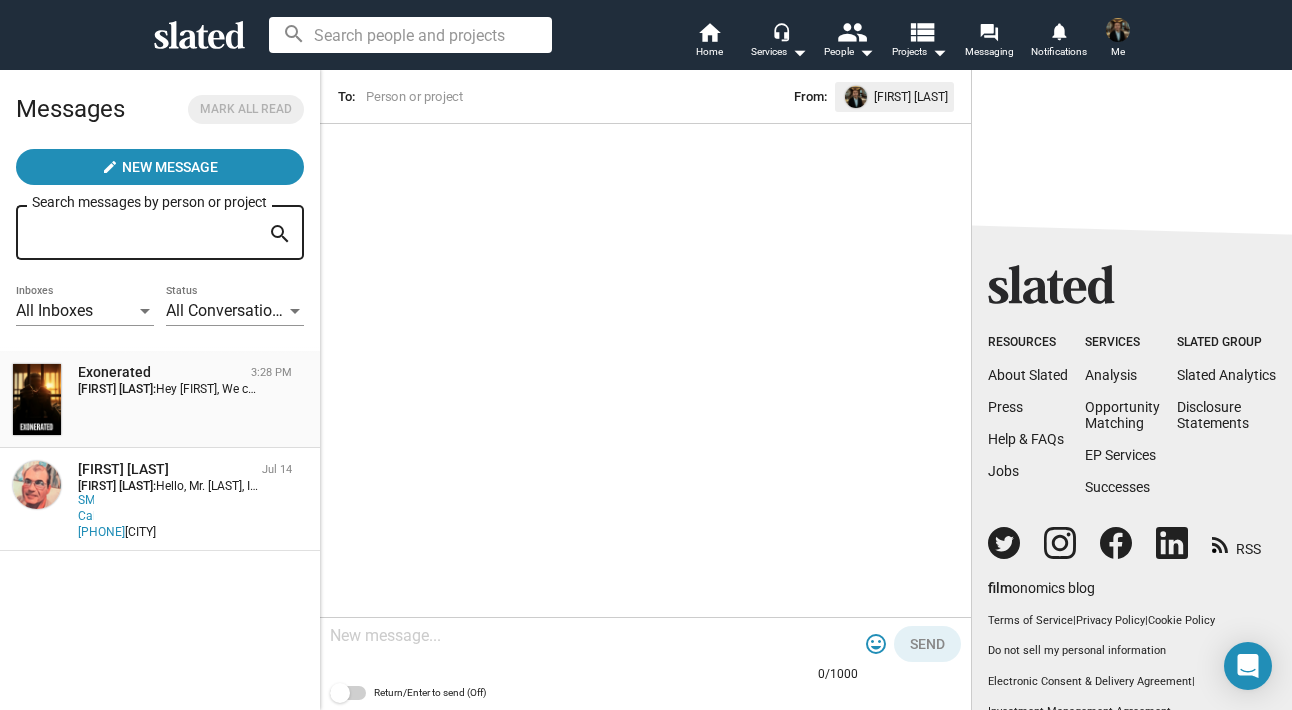 click on "Daniel Partika:" at bounding box center (117, 389) 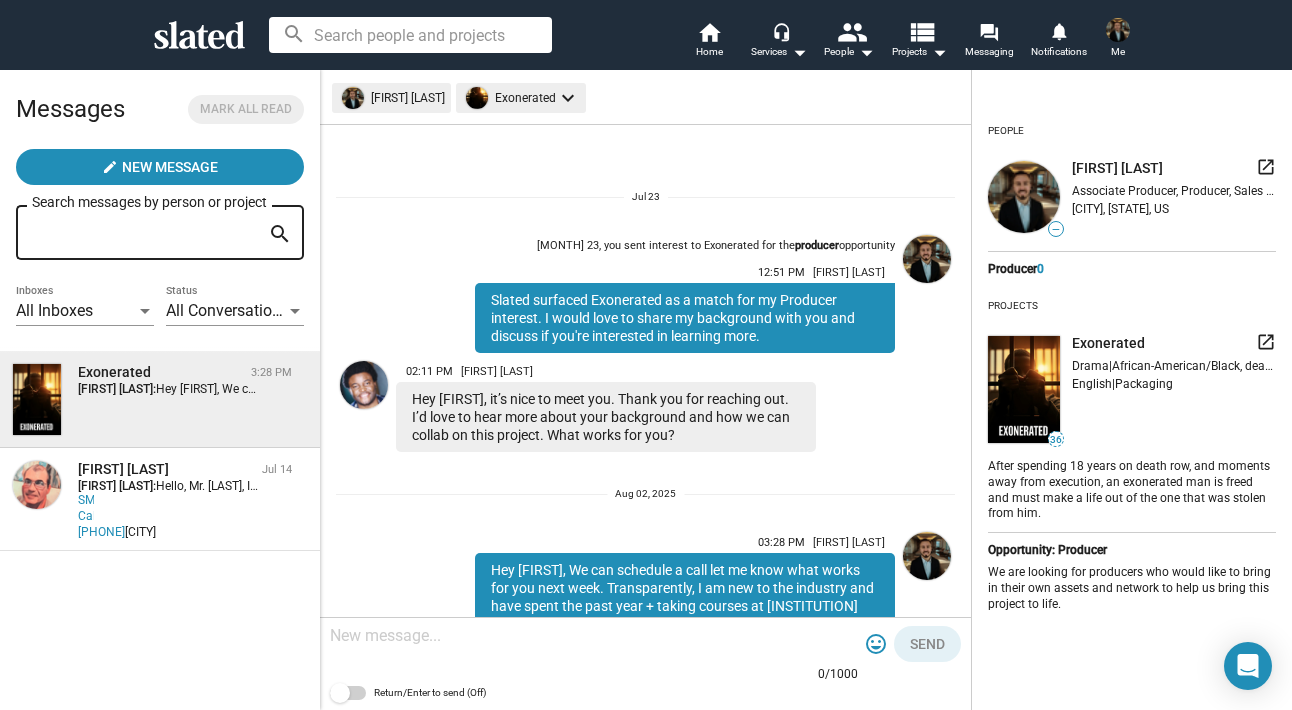 scroll, scrollTop: 110, scrollLeft: 0, axis: vertical 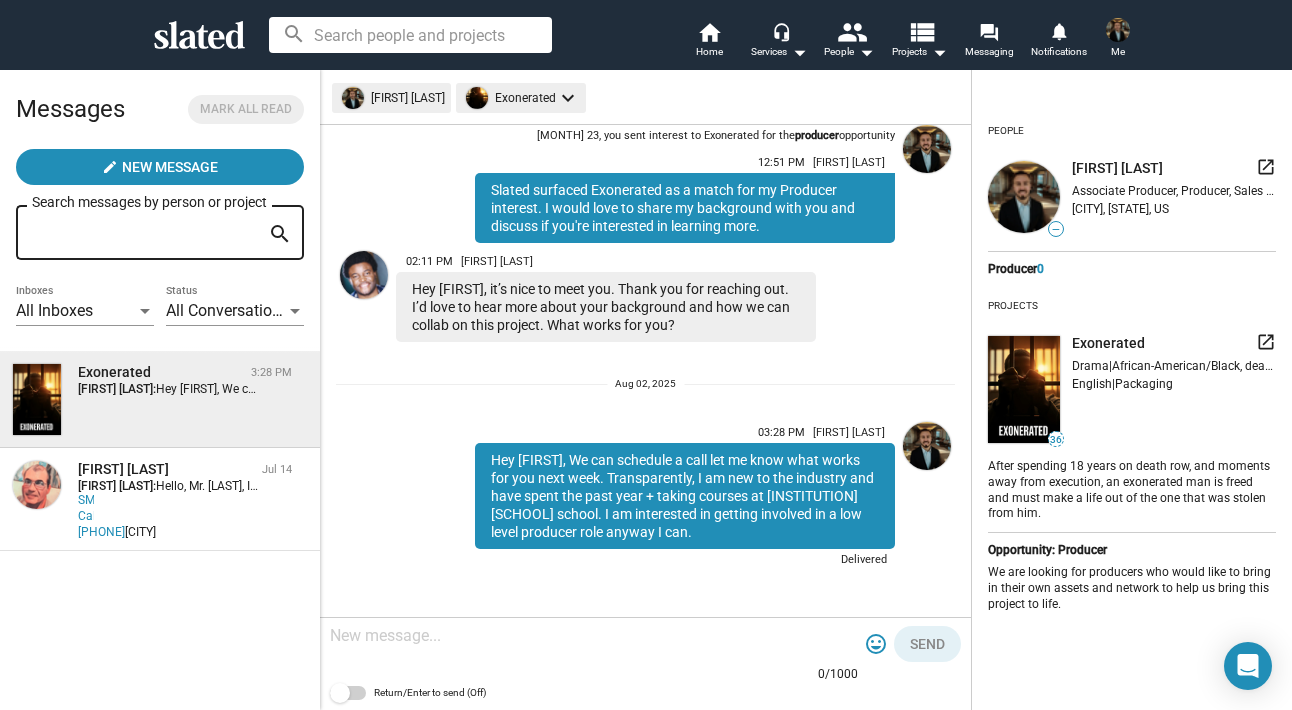 click 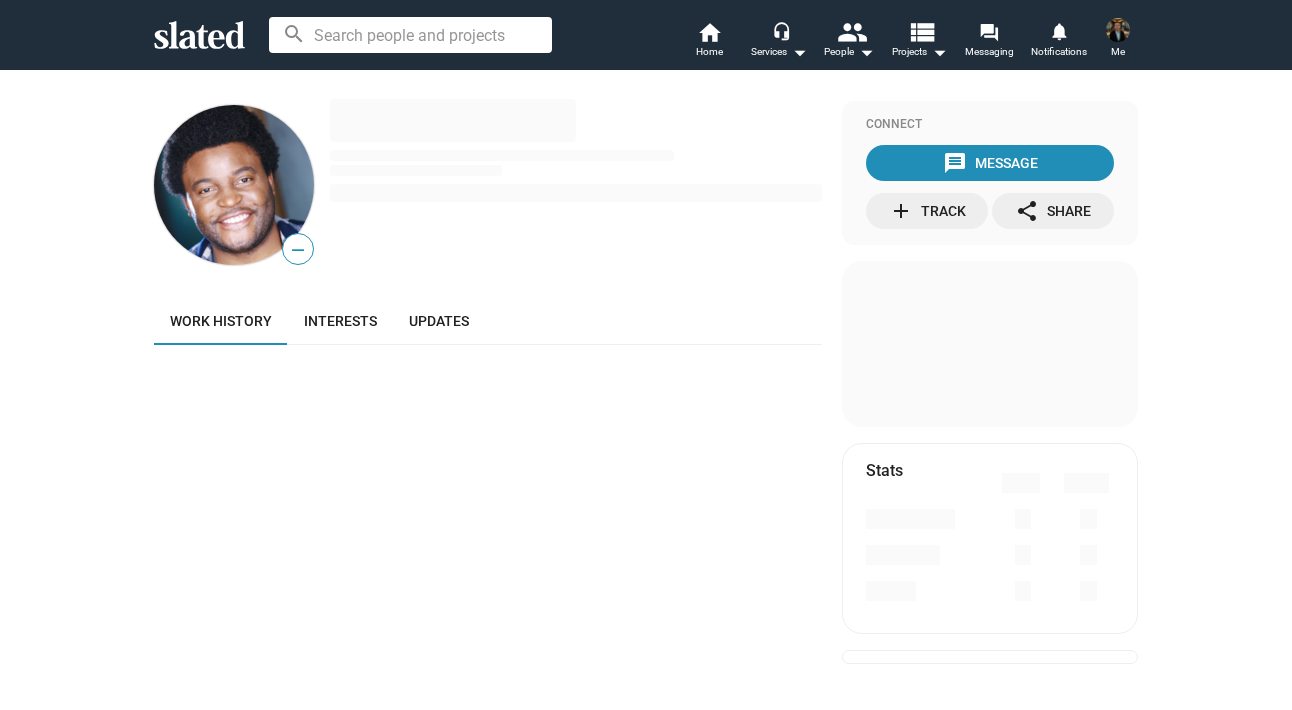 scroll, scrollTop: 0, scrollLeft: 0, axis: both 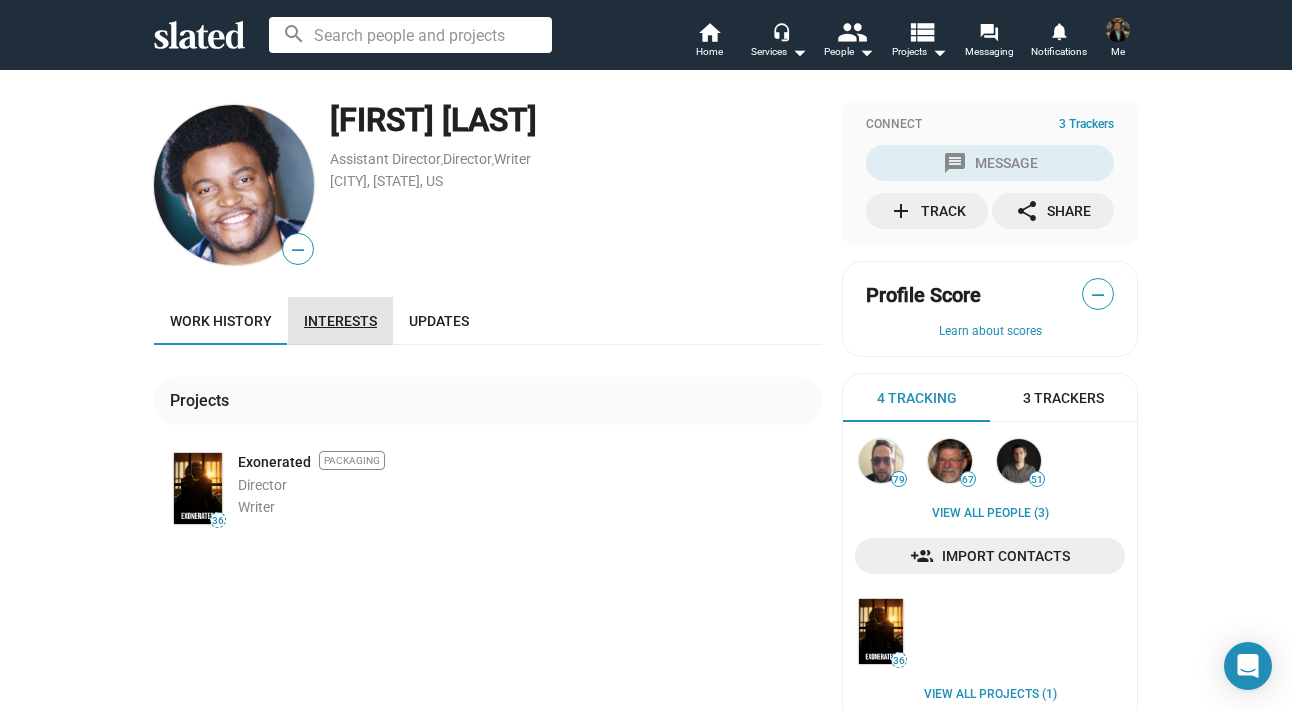 click on "Interests" at bounding box center (340, 321) 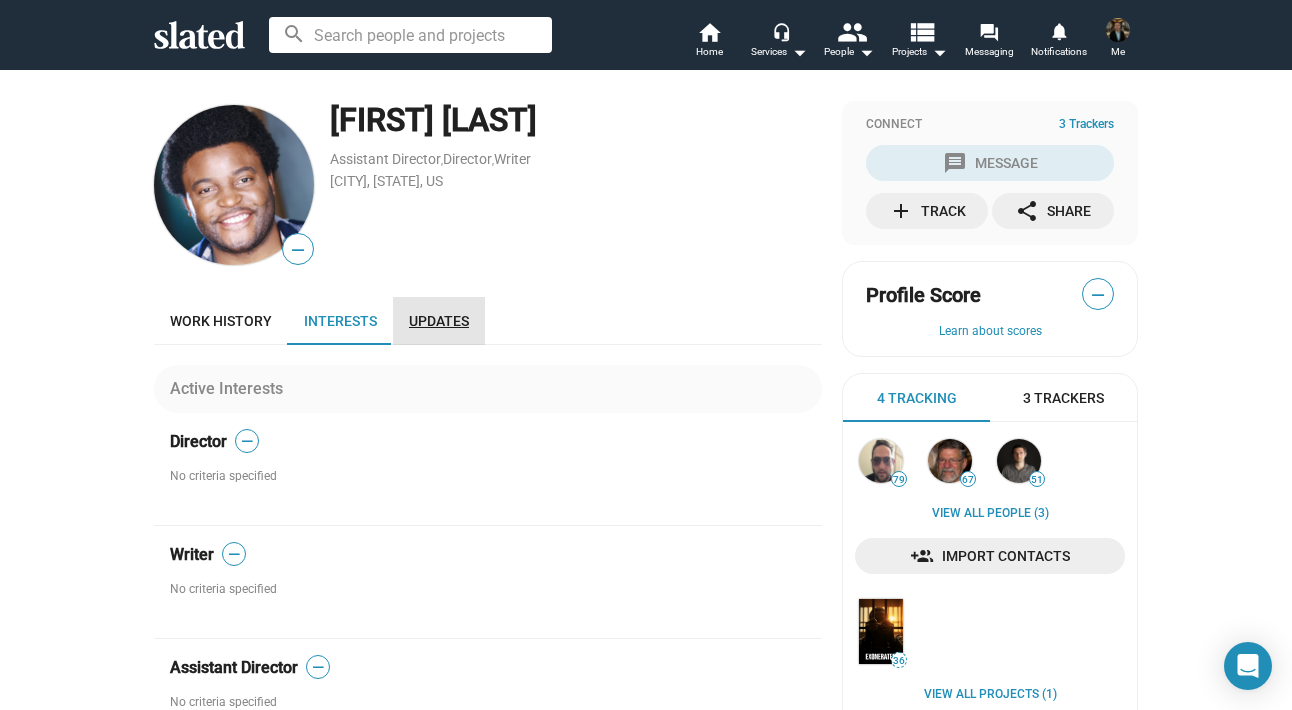 click on "Updates" at bounding box center (439, 321) 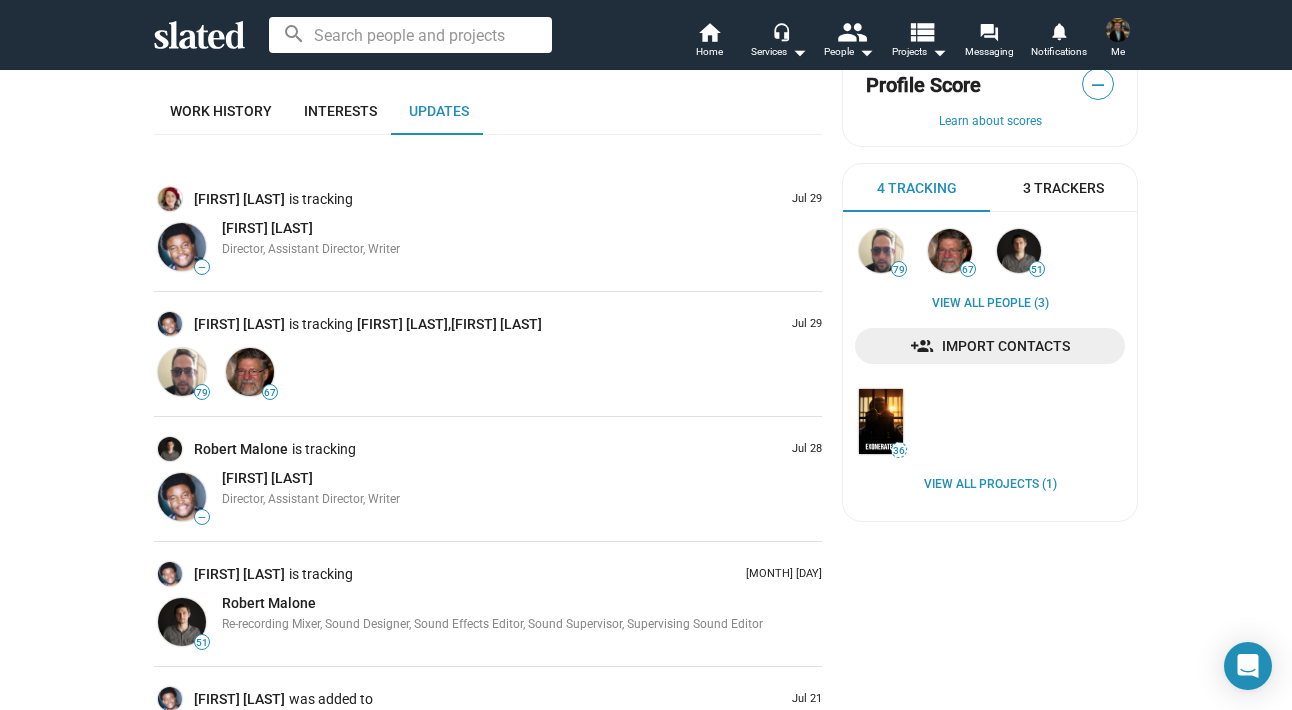 scroll, scrollTop: 0, scrollLeft: 0, axis: both 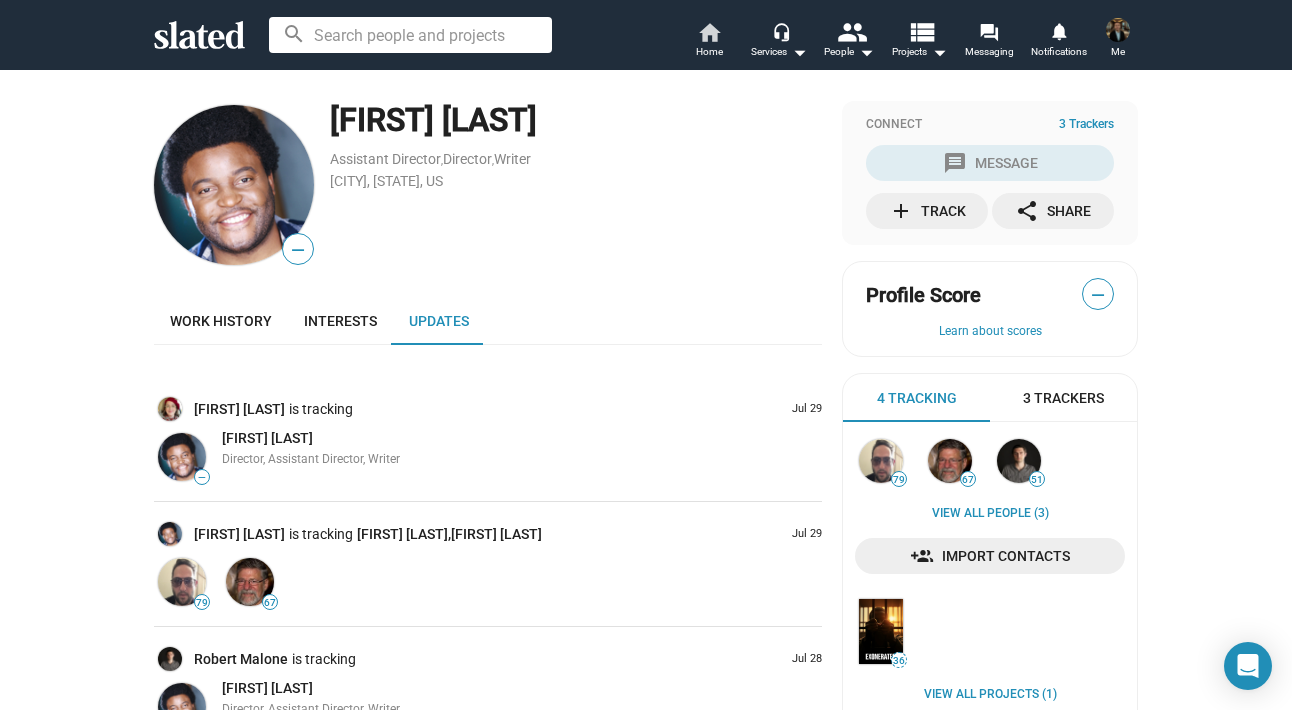 click on "home Home" at bounding box center [709, 42] 